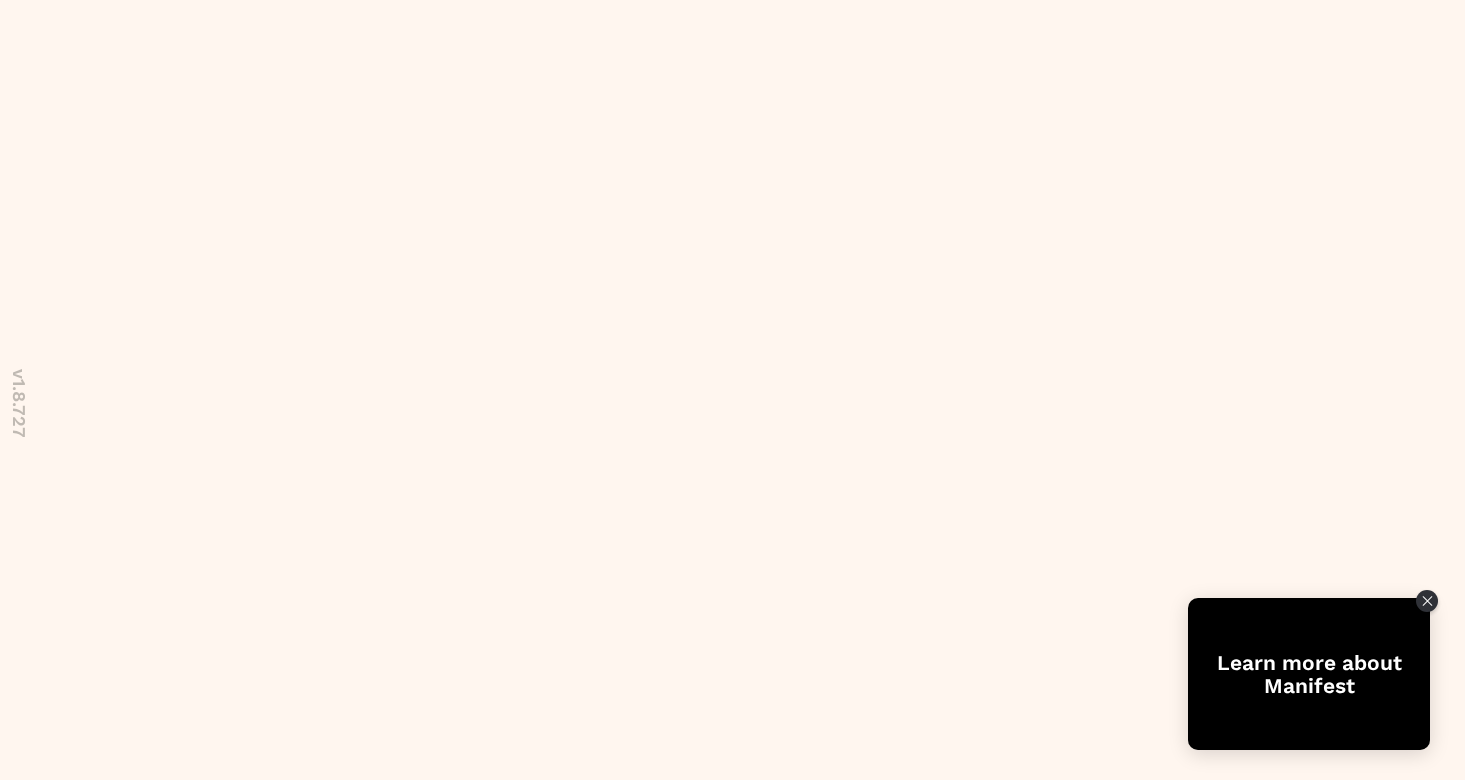 scroll, scrollTop: 0, scrollLeft: 0, axis: both 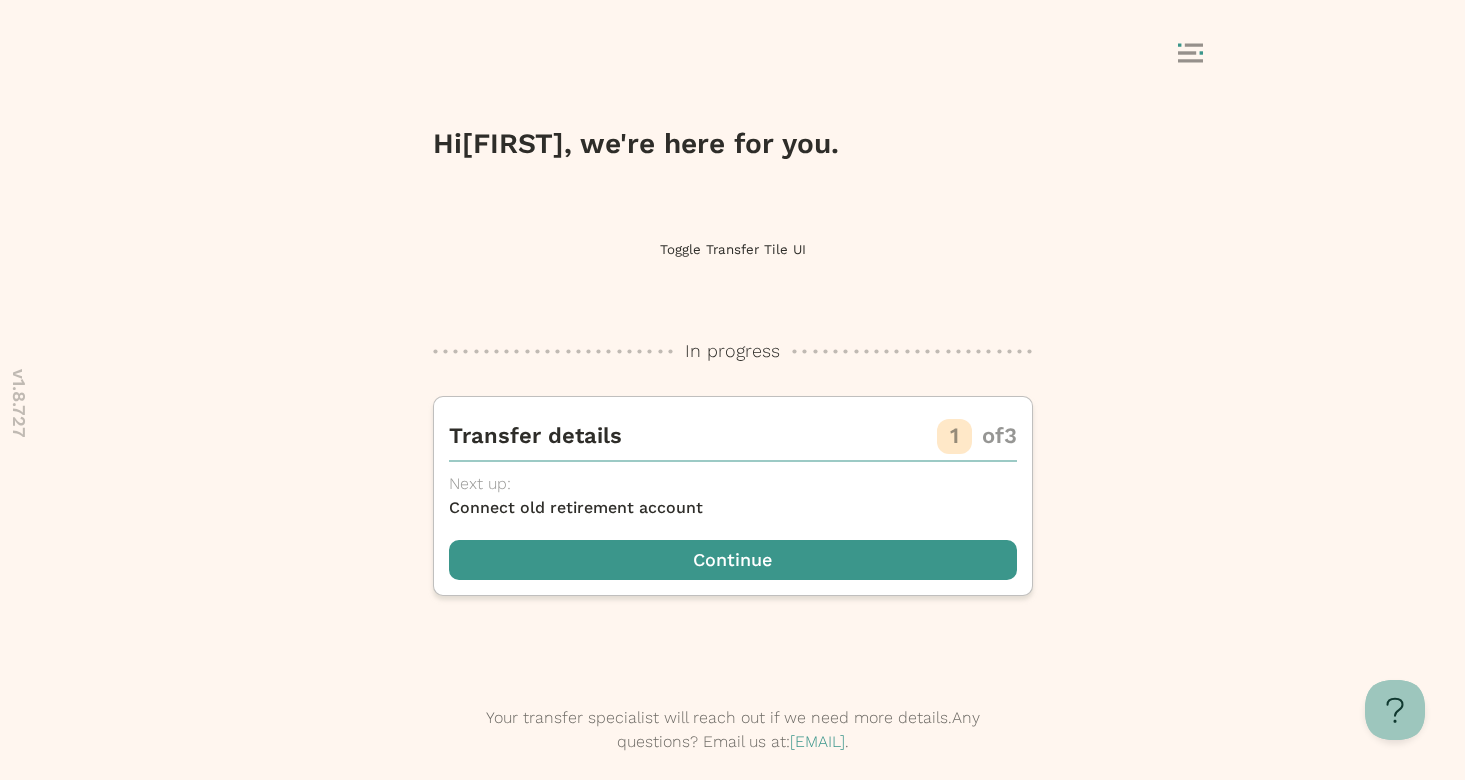 click on "Toggle Transfer Tile UI" at bounding box center (733, 249) 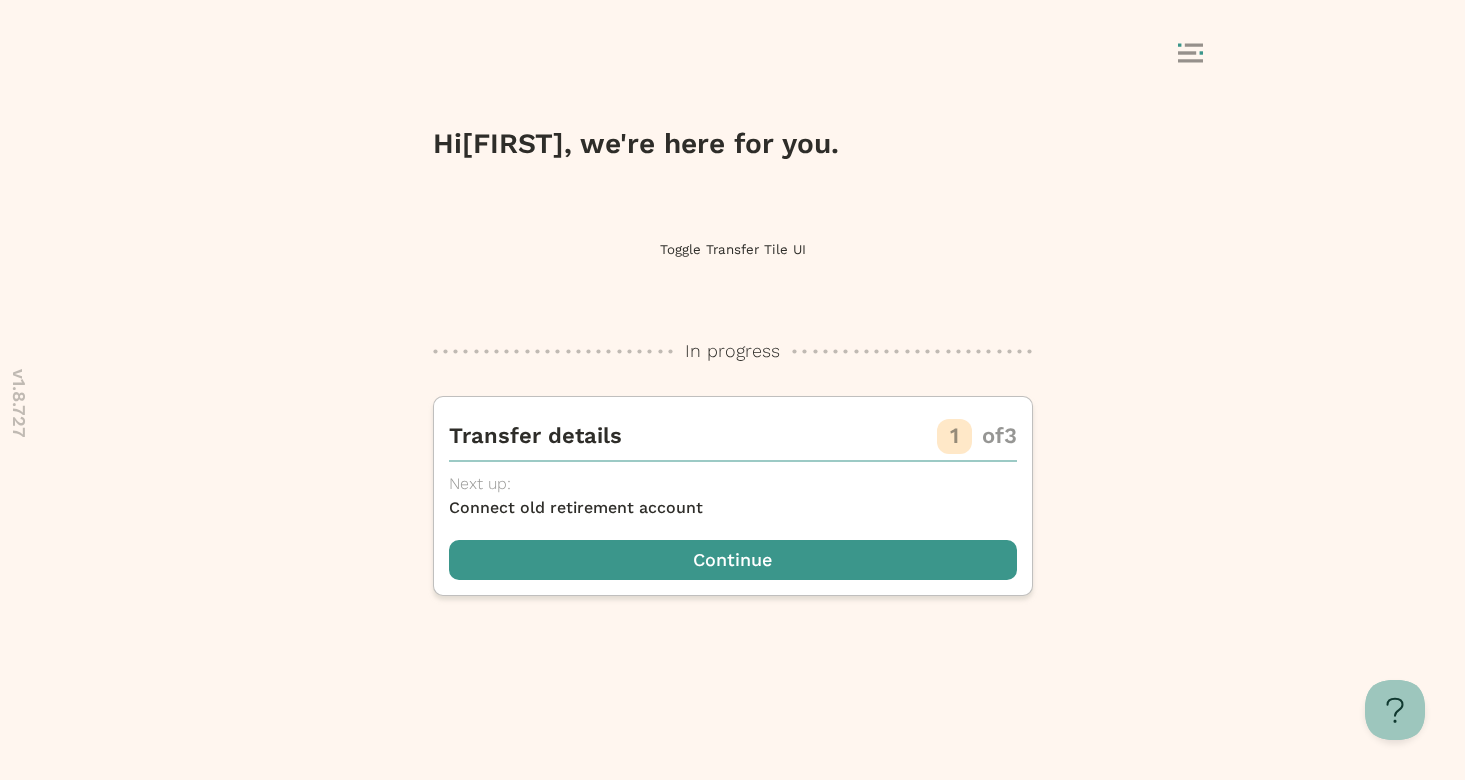 click on "Toggle Transfer Tile UI" at bounding box center [733, 249] 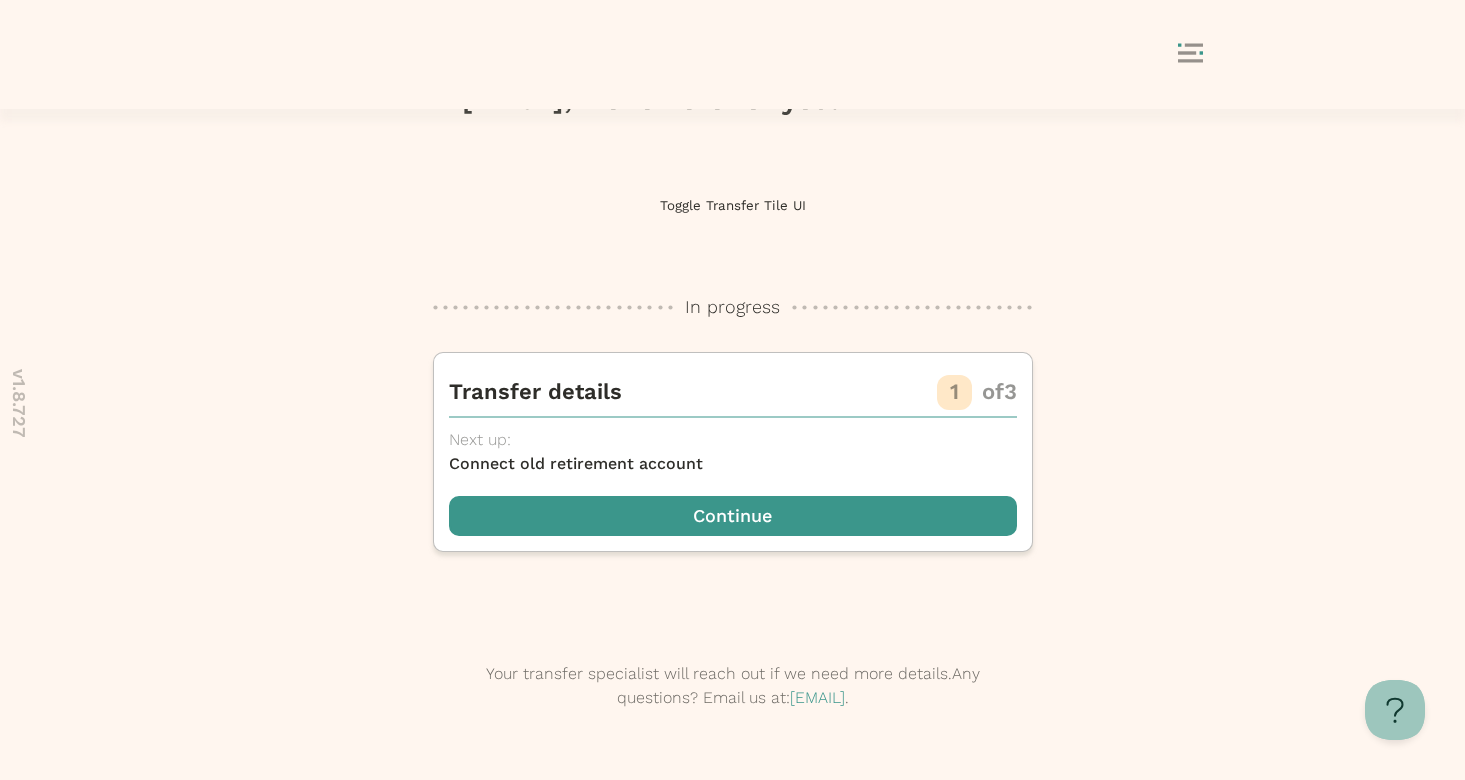 scroll, scrollTop: 0, scrollLeft: 0, axis: both 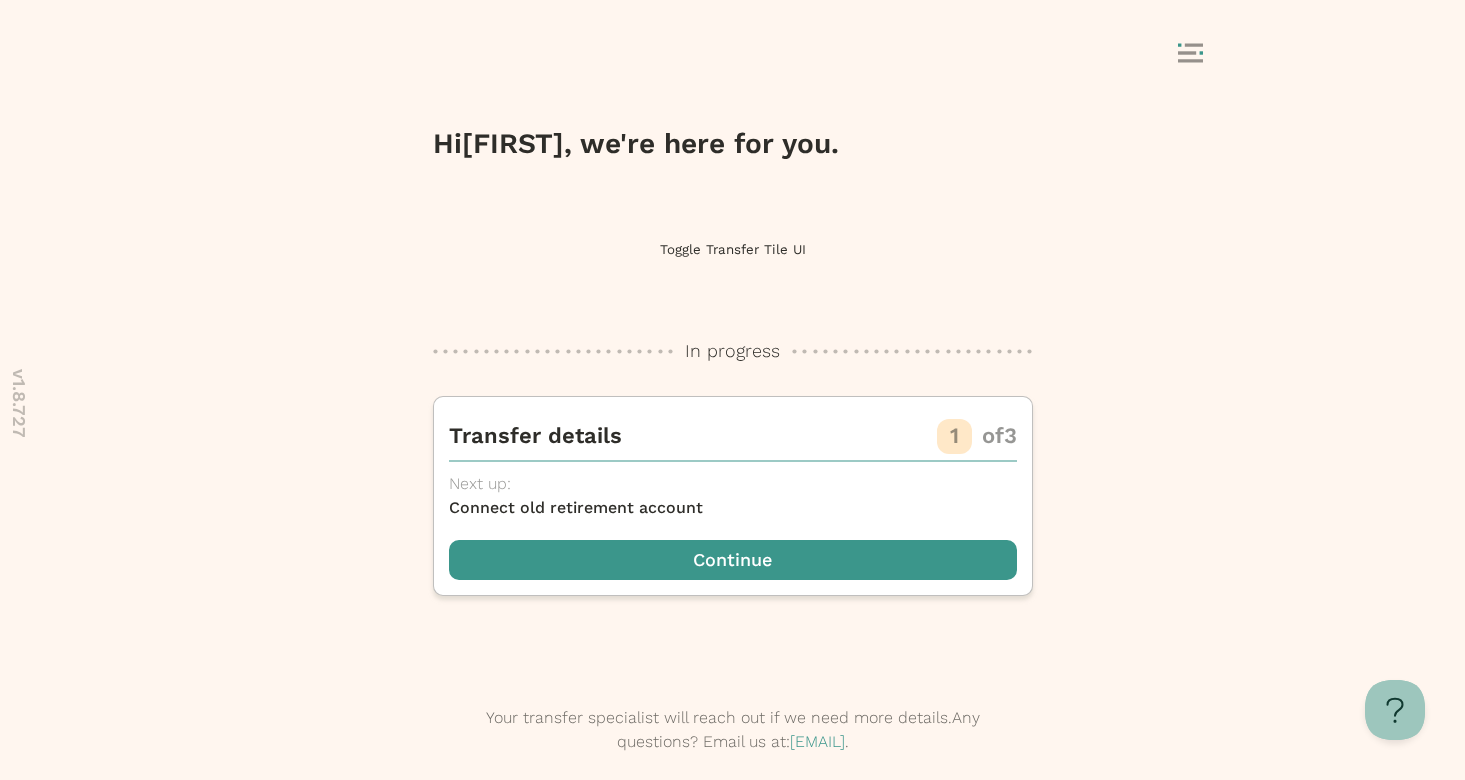 click on "Toggle Transfer Tile UI" at bounding box center (733, 249) 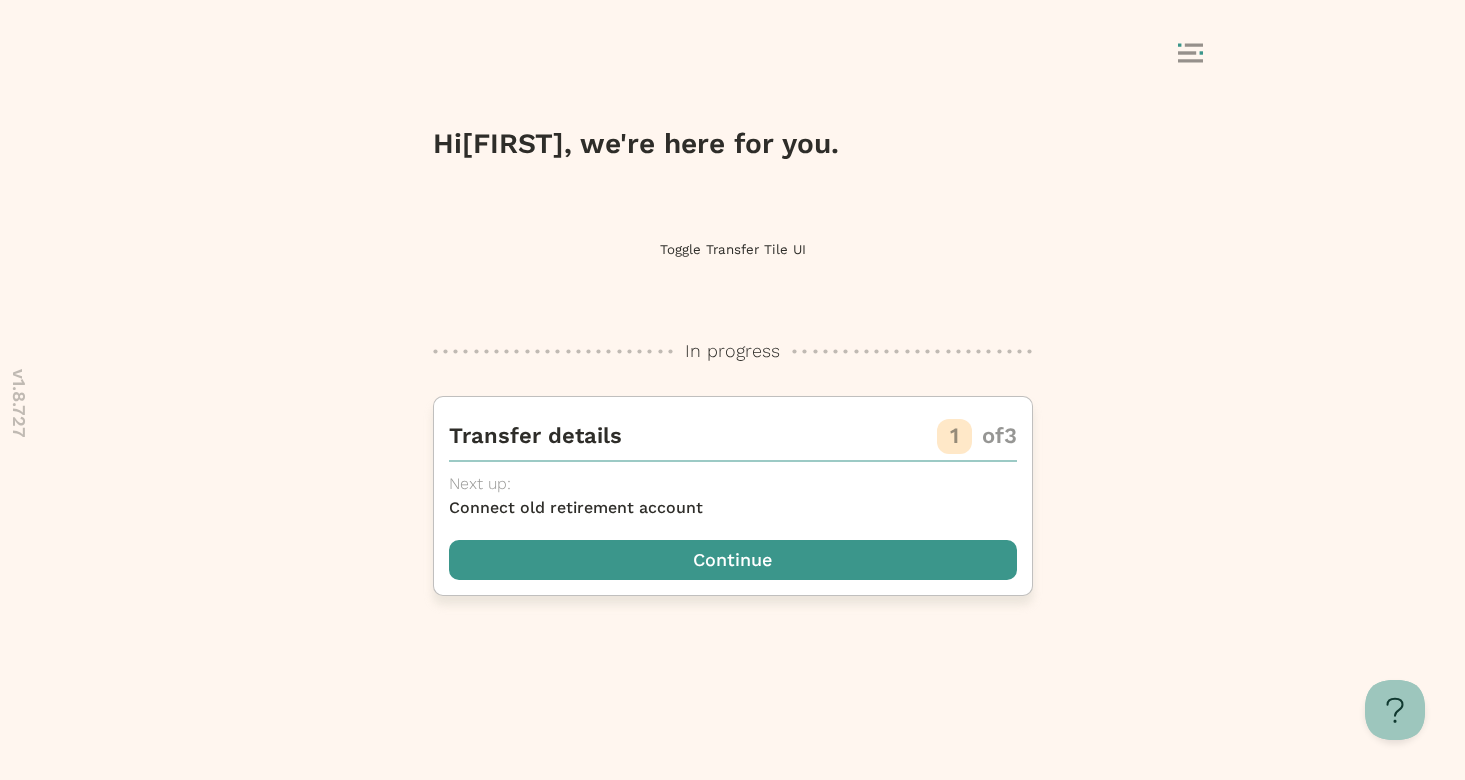 type 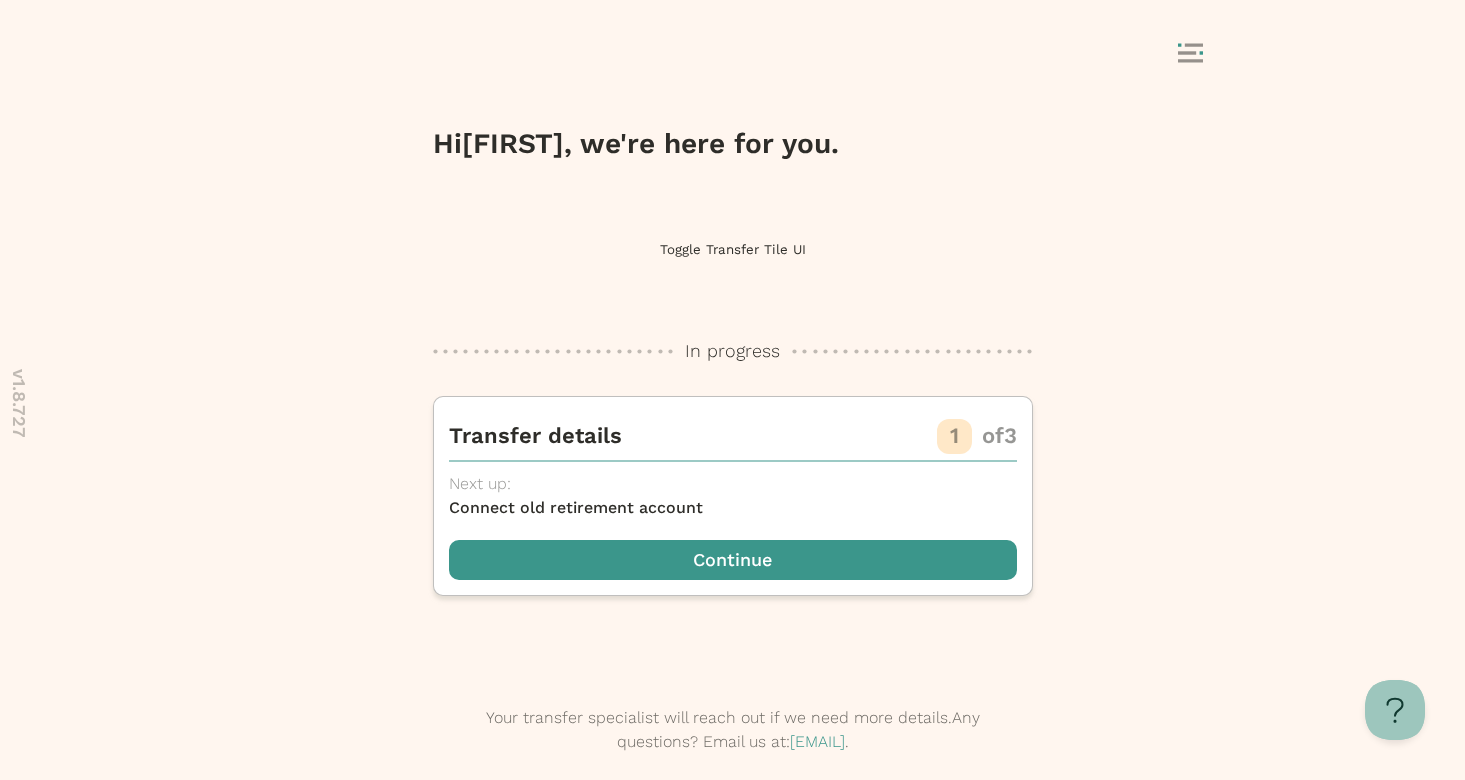 scroll, scrollTop: 0, scrollLeft: 0, axis: both 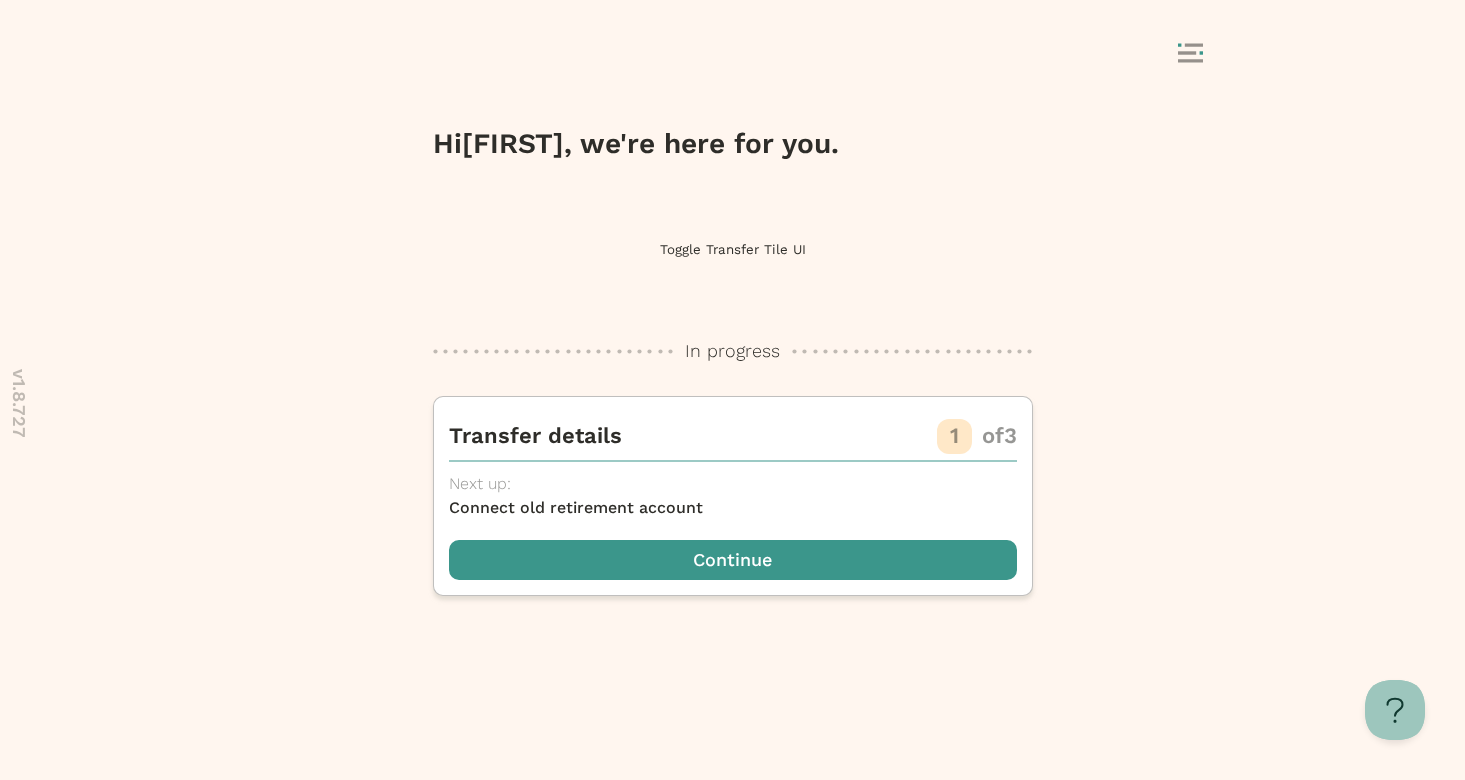 click on "Toggle Transfer Tile UI" at bounding box center [733, 249] 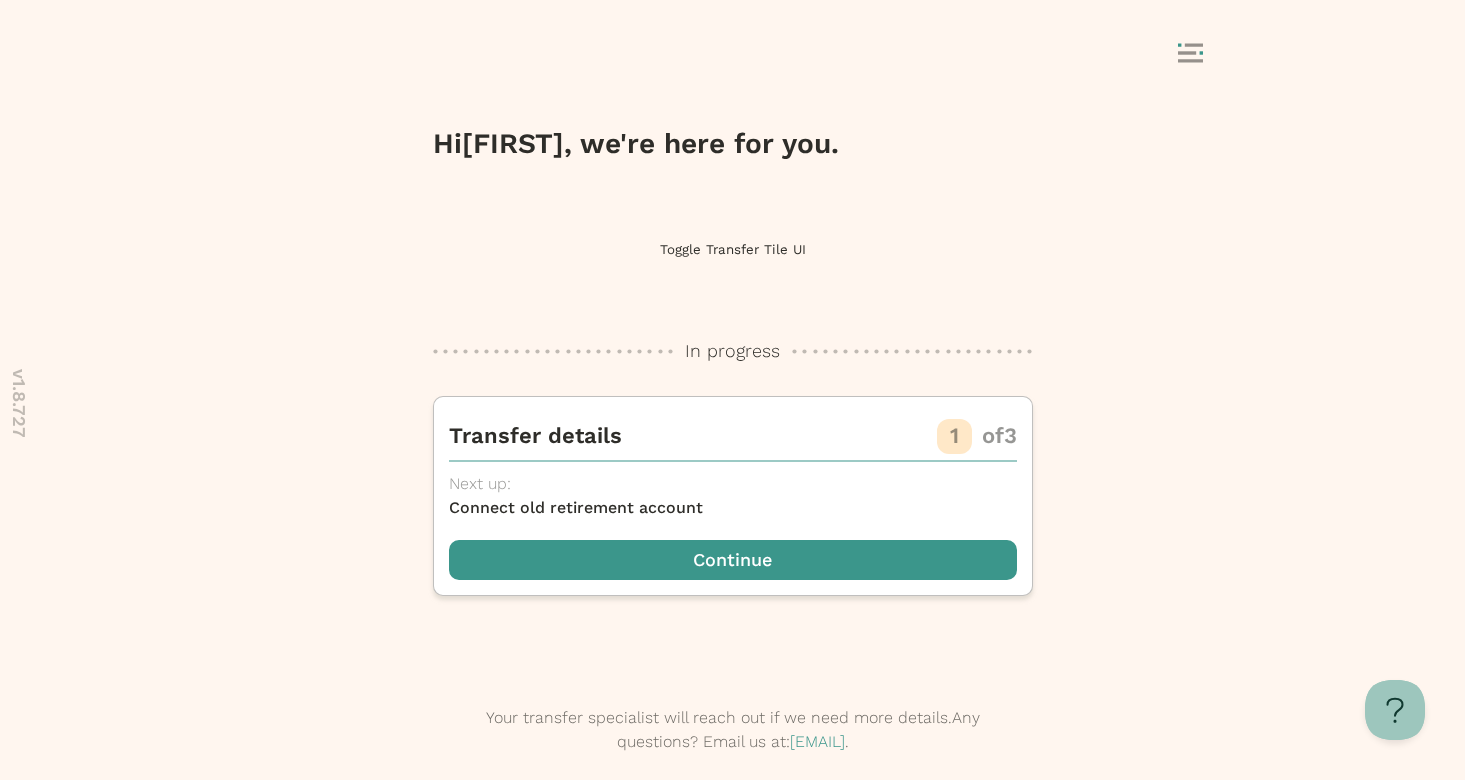 click on "Toggle Transfer Tile UI" at bounding box center [733, 249] 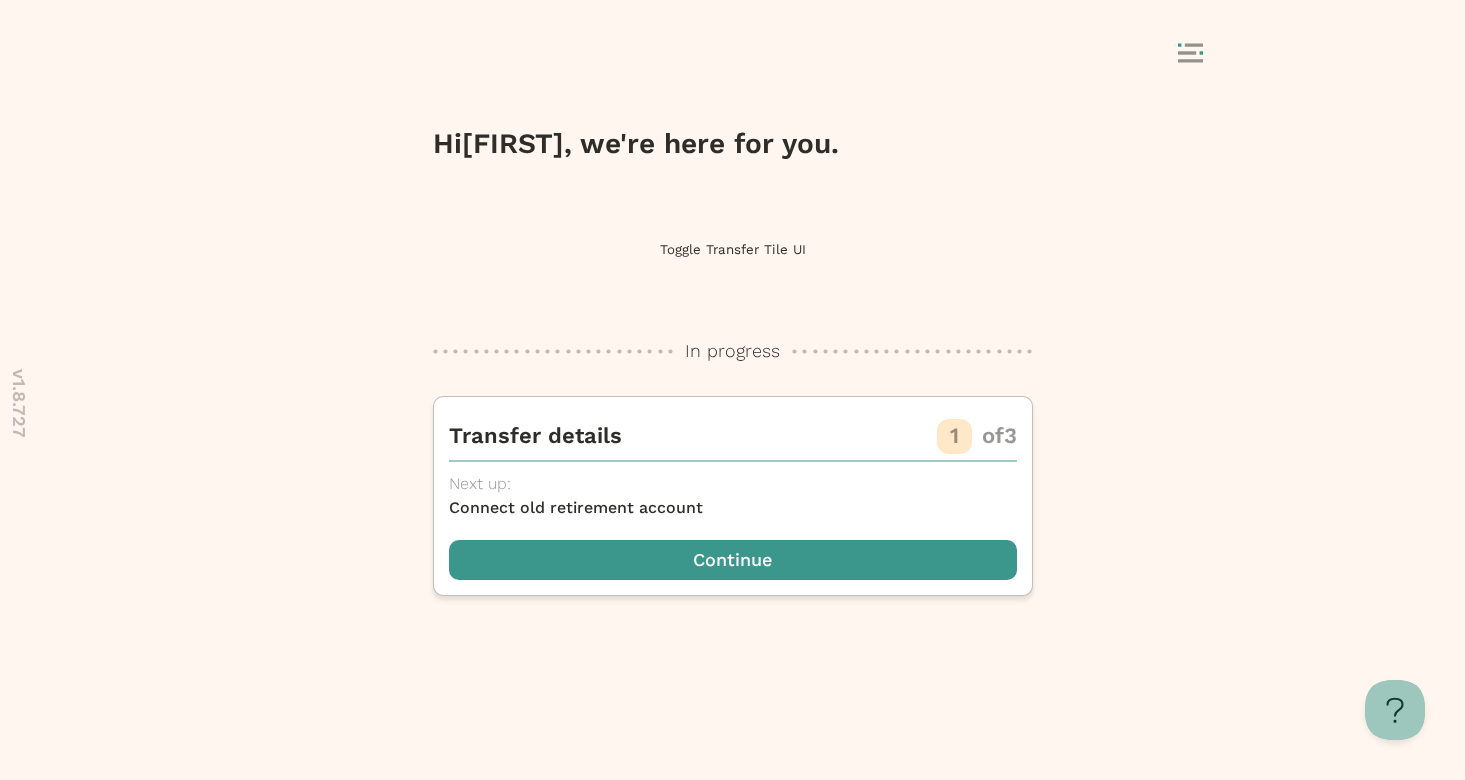 click at bounding box center (1190, 53) 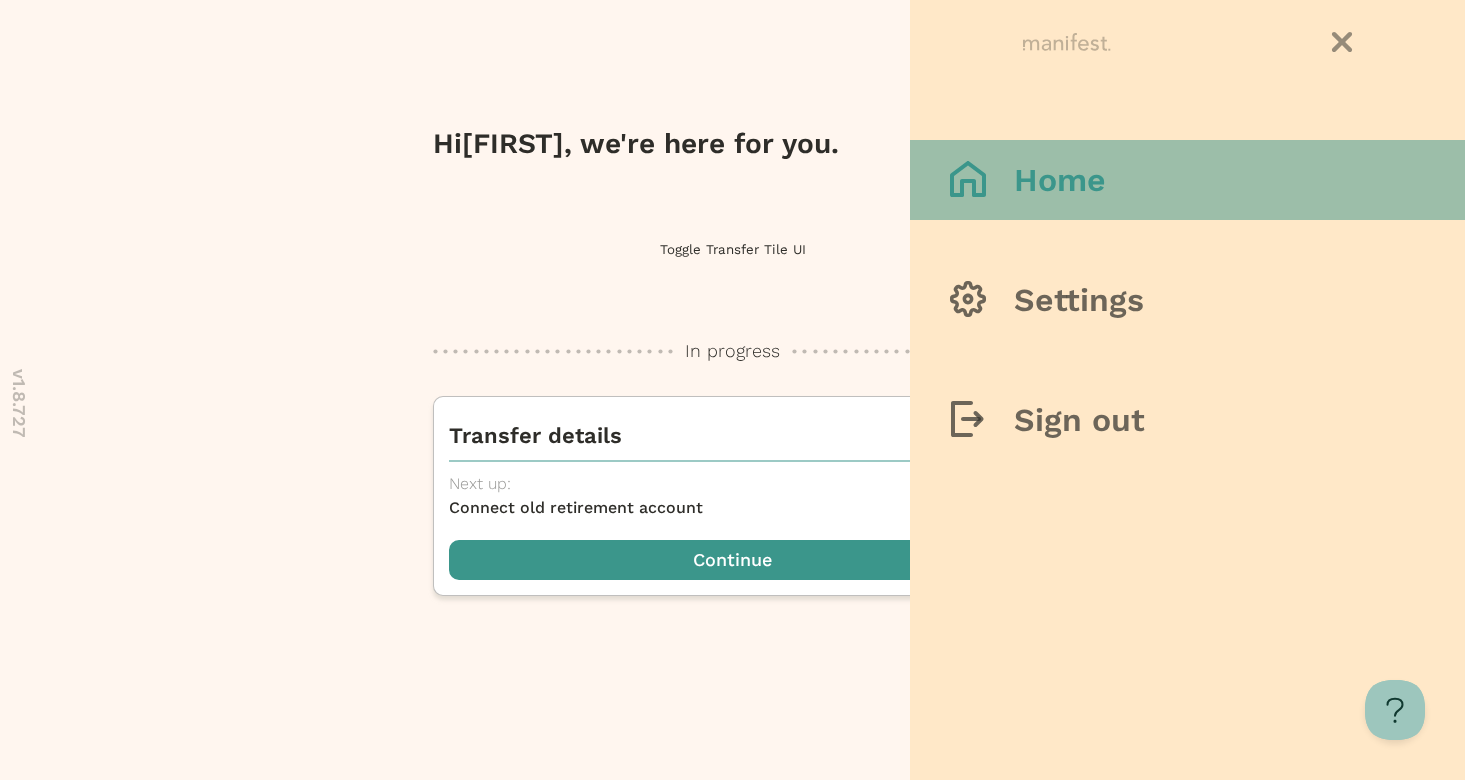 click on "Home" at bounding box center (1060, 180) 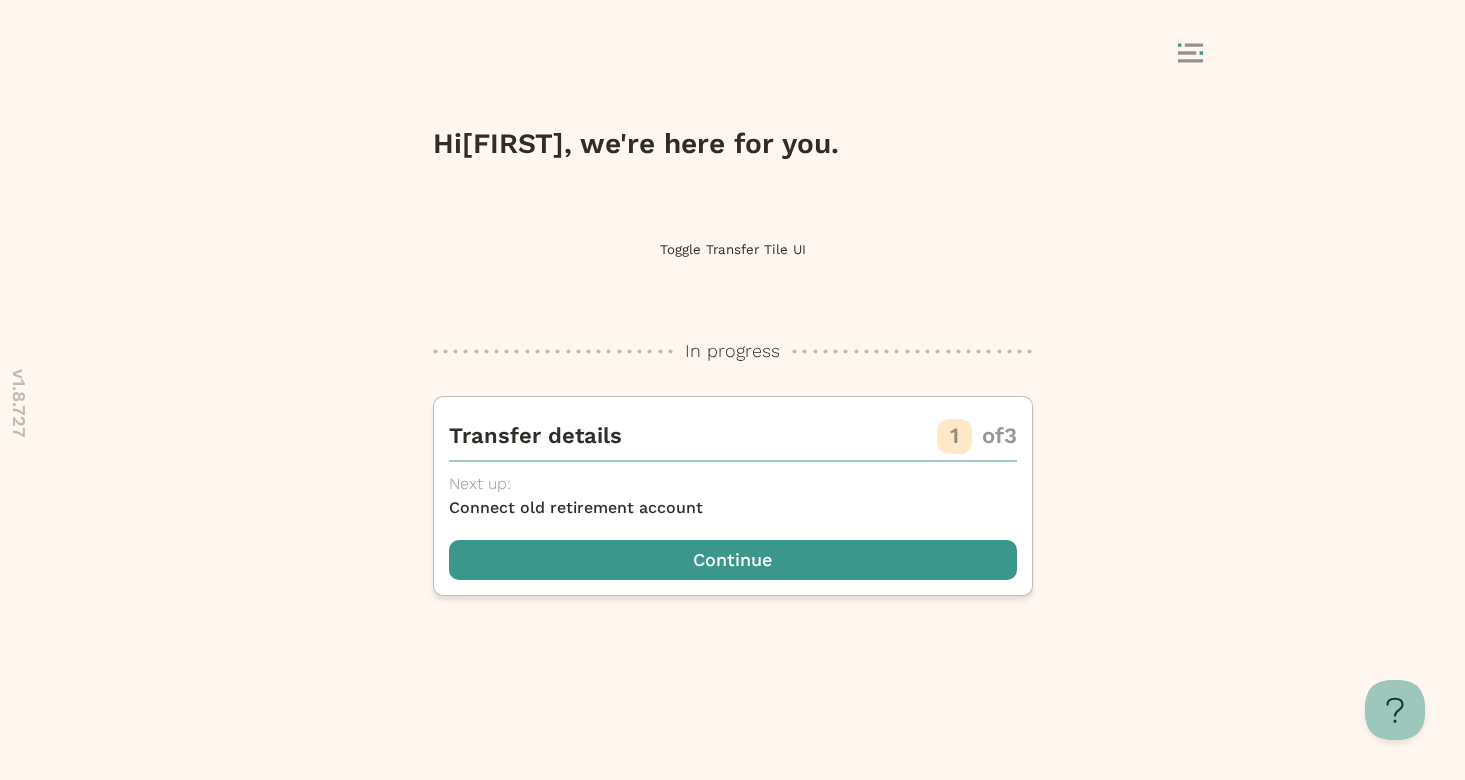 click on "Toggle Transfer Tile UI" at bounding box center (733, 249) 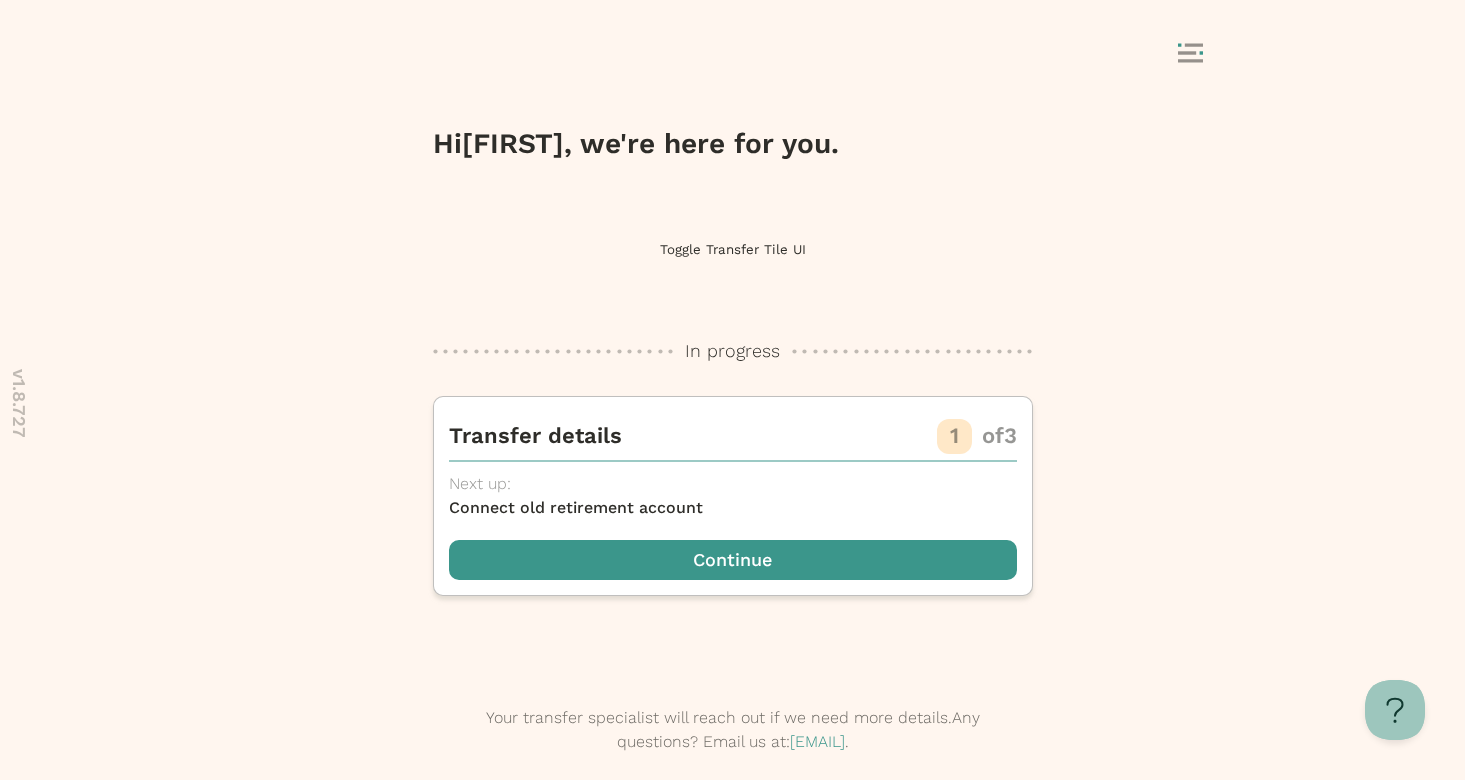 click on "Hi  Sabrina , we're here for you. Toggle Transfer Tile UI In progress In progress Transfer details 1 of  3 Next up: Connect old retirement account Continue Your transfer specialist will reach out if we need more details.  Any questions? Email us at:  transfers@usemanifest.com ." at bounding box center (733, 440) 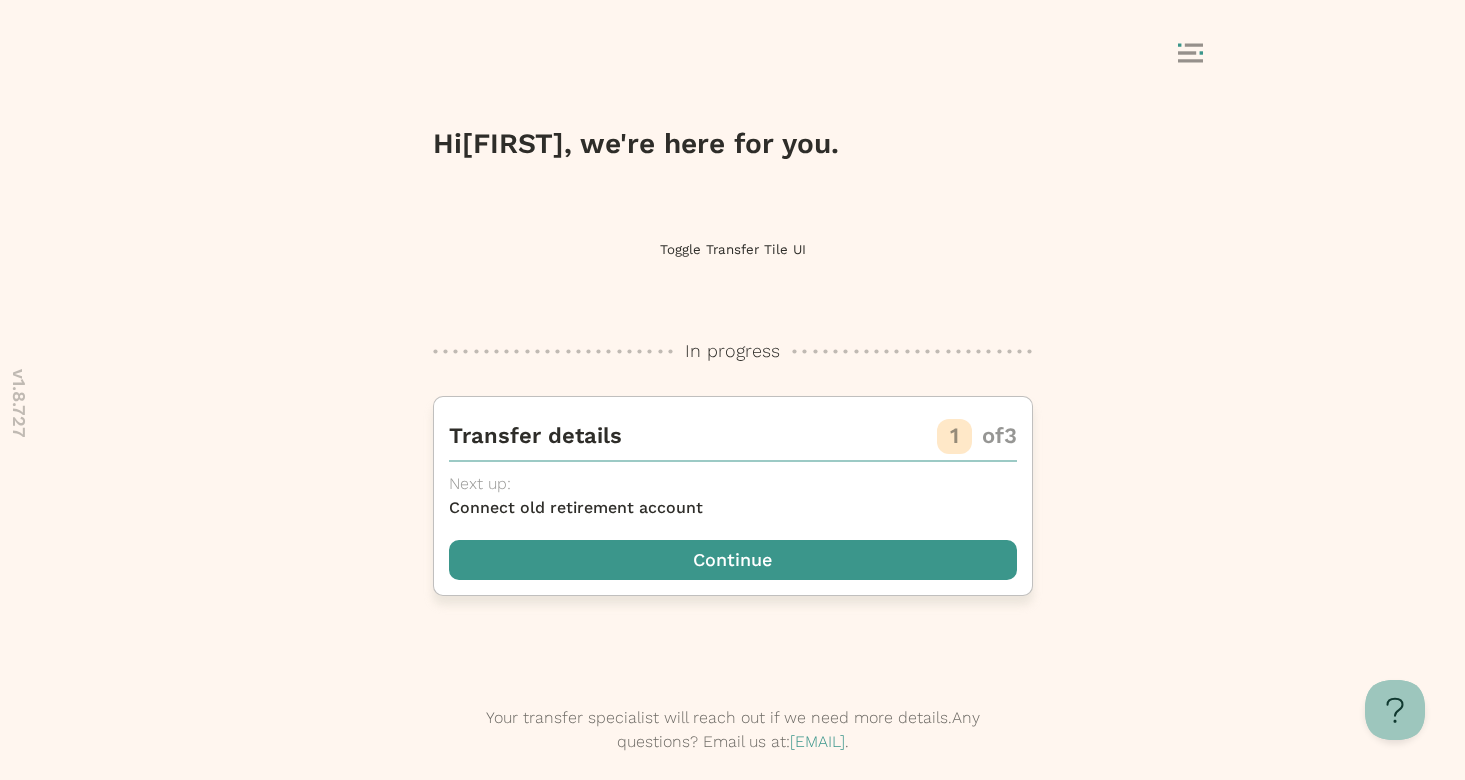 click on "Transfer details 1 of  3 Next up: Connect old retirement account Continue" at bounding box center [733, 496] 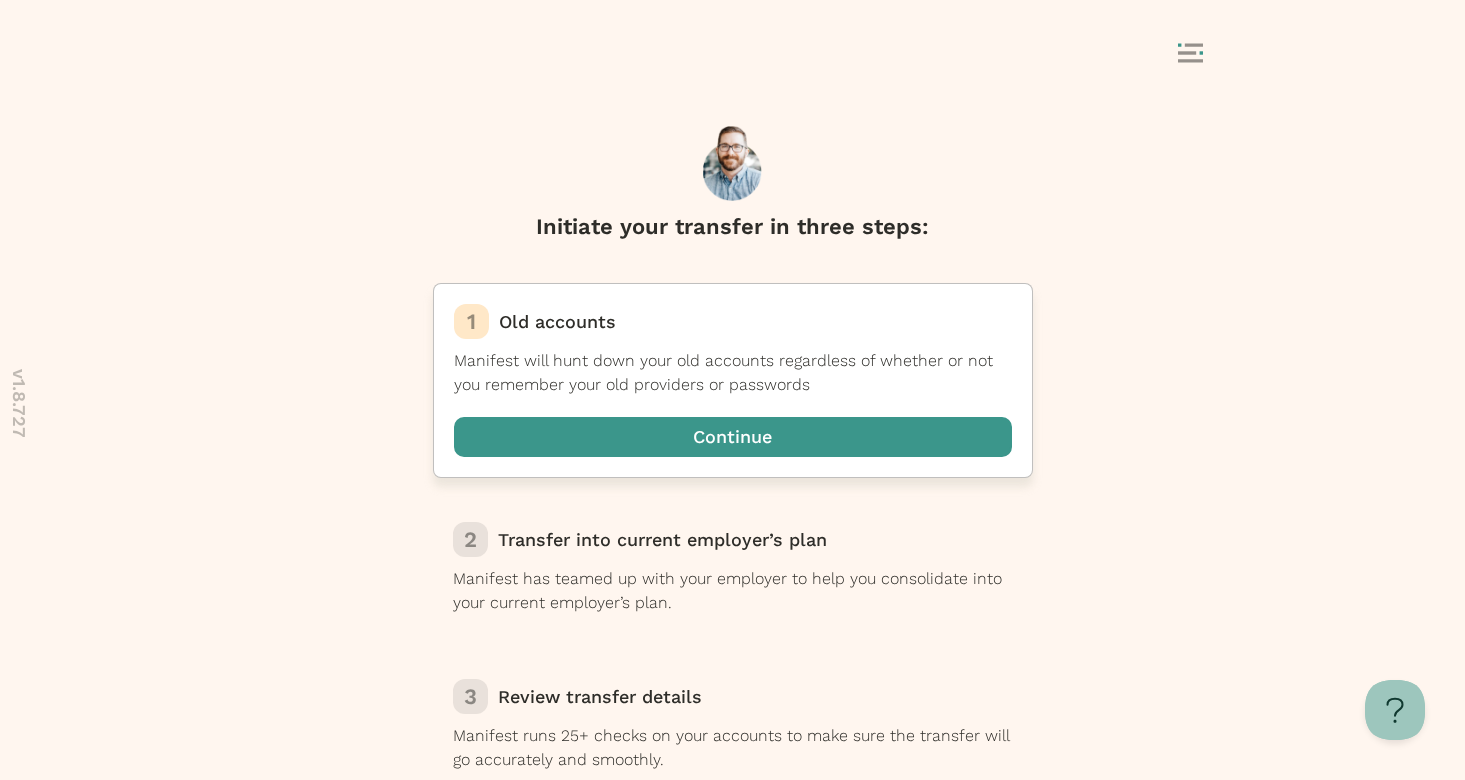 click at bounding box center (733, 437) 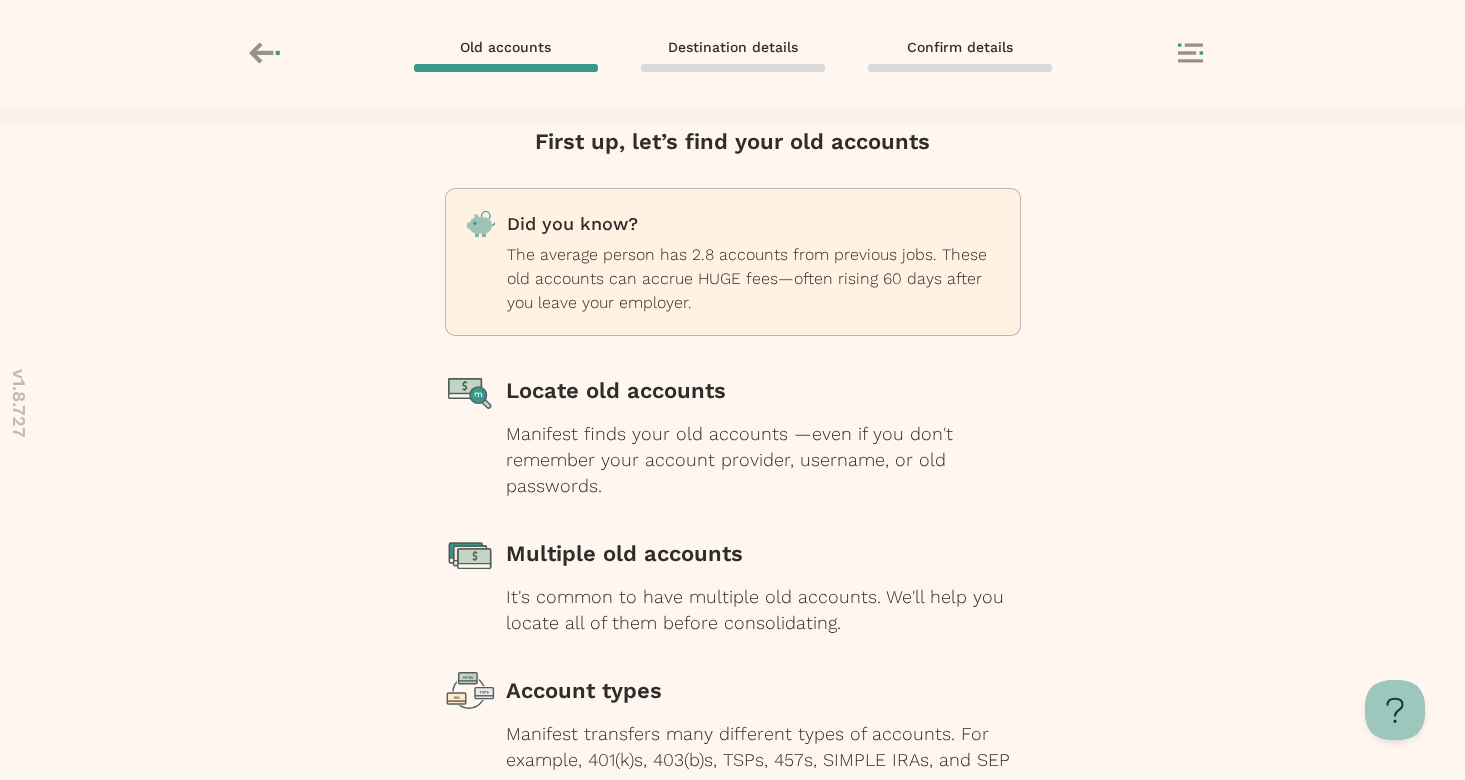 scroll, scrollTop: 171, scrollLeft: 0, axis: vertical 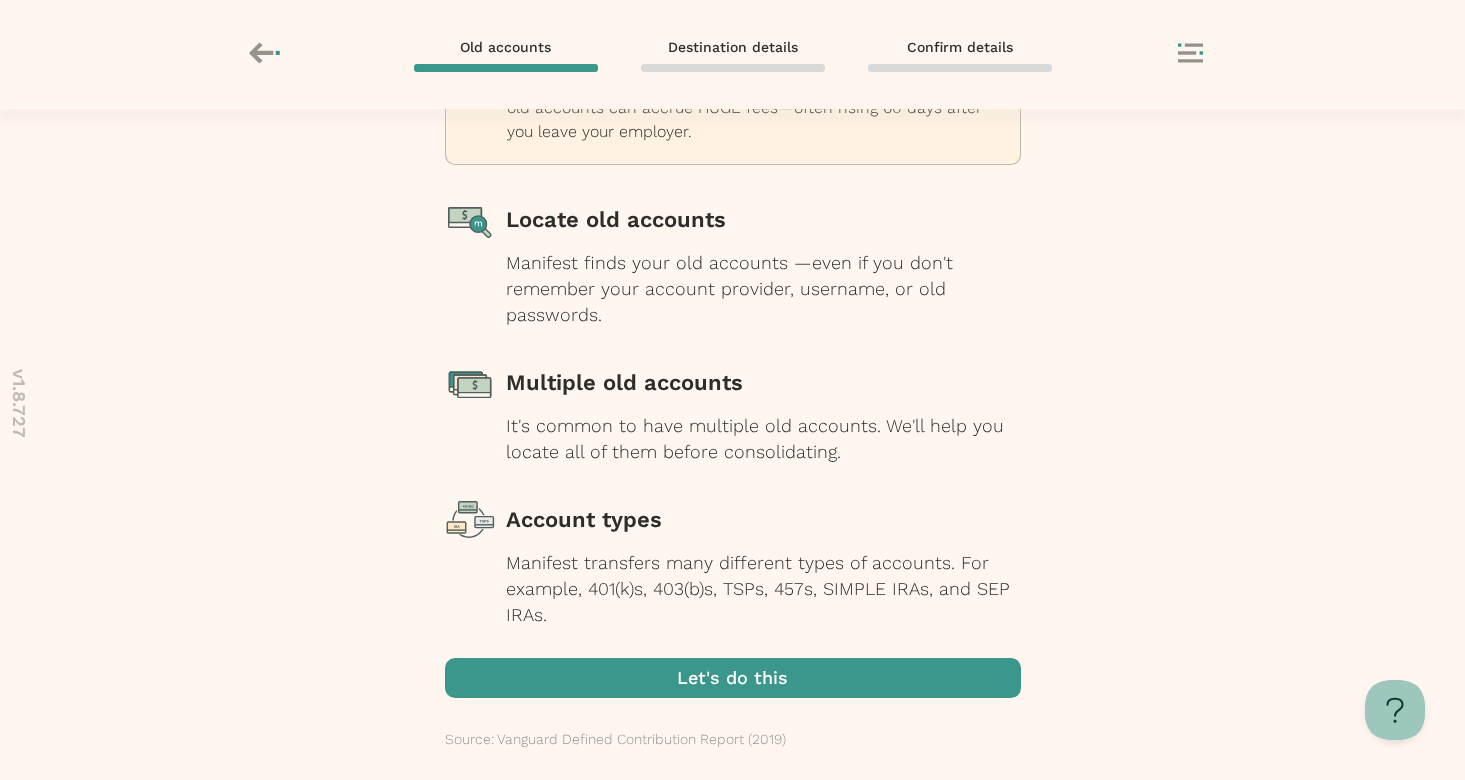click at bounding box center (733, 678) 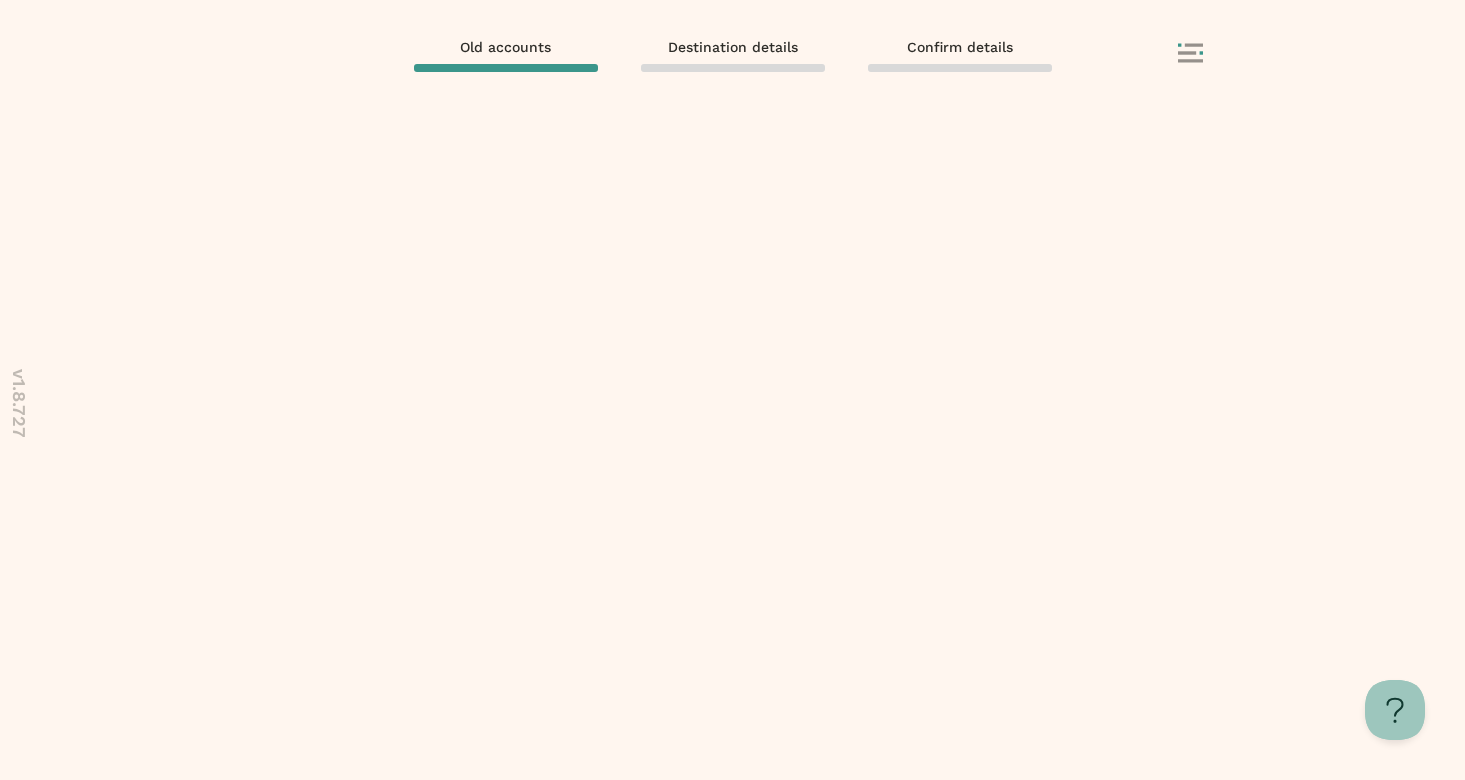 scroll, scrollTop: 0, scrollLeft: 0, axis: both 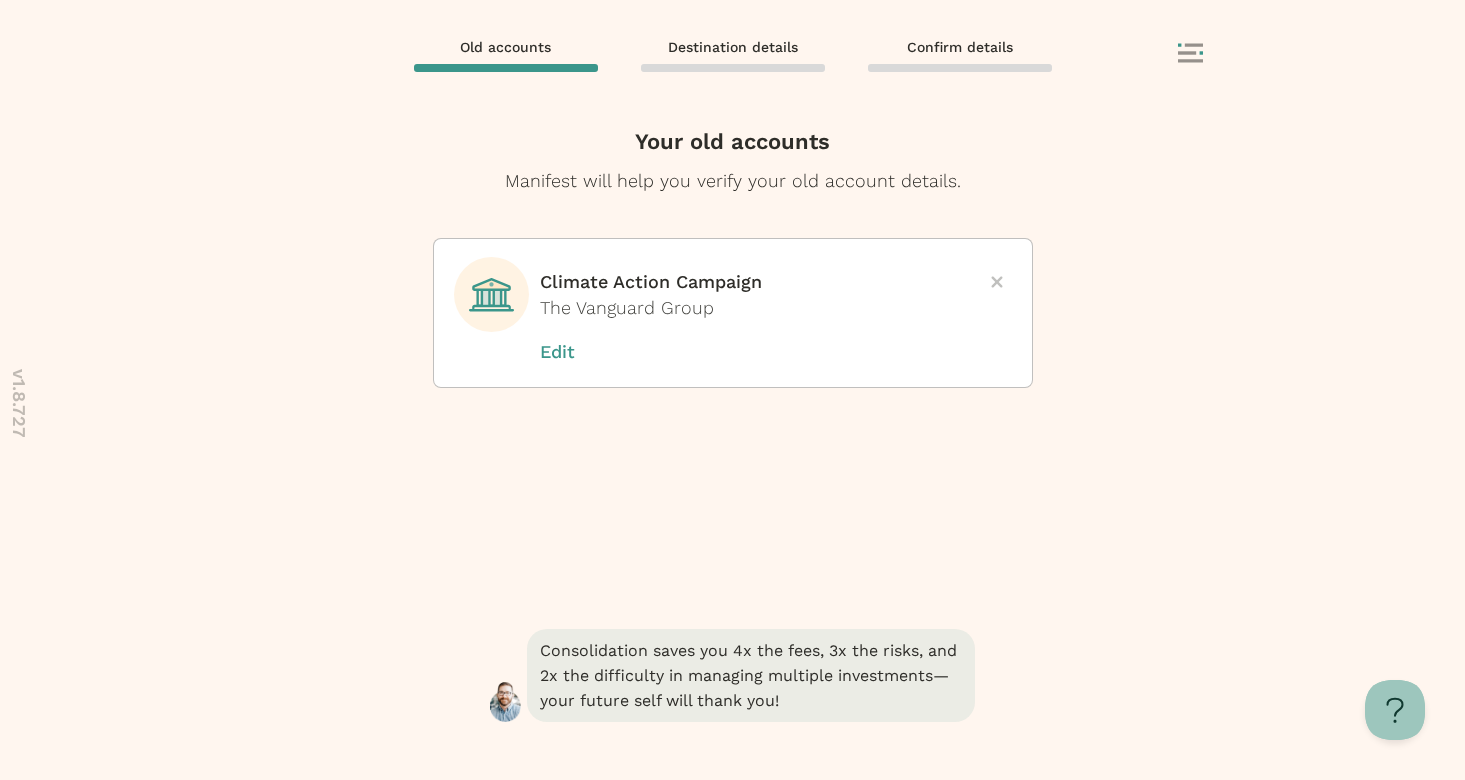click on "Consolidation saves you 4x the fees, 3x the risks, and 2x the difficulty in managing multiple investments—your future self will thank you!" at bounding box center (733, 702) 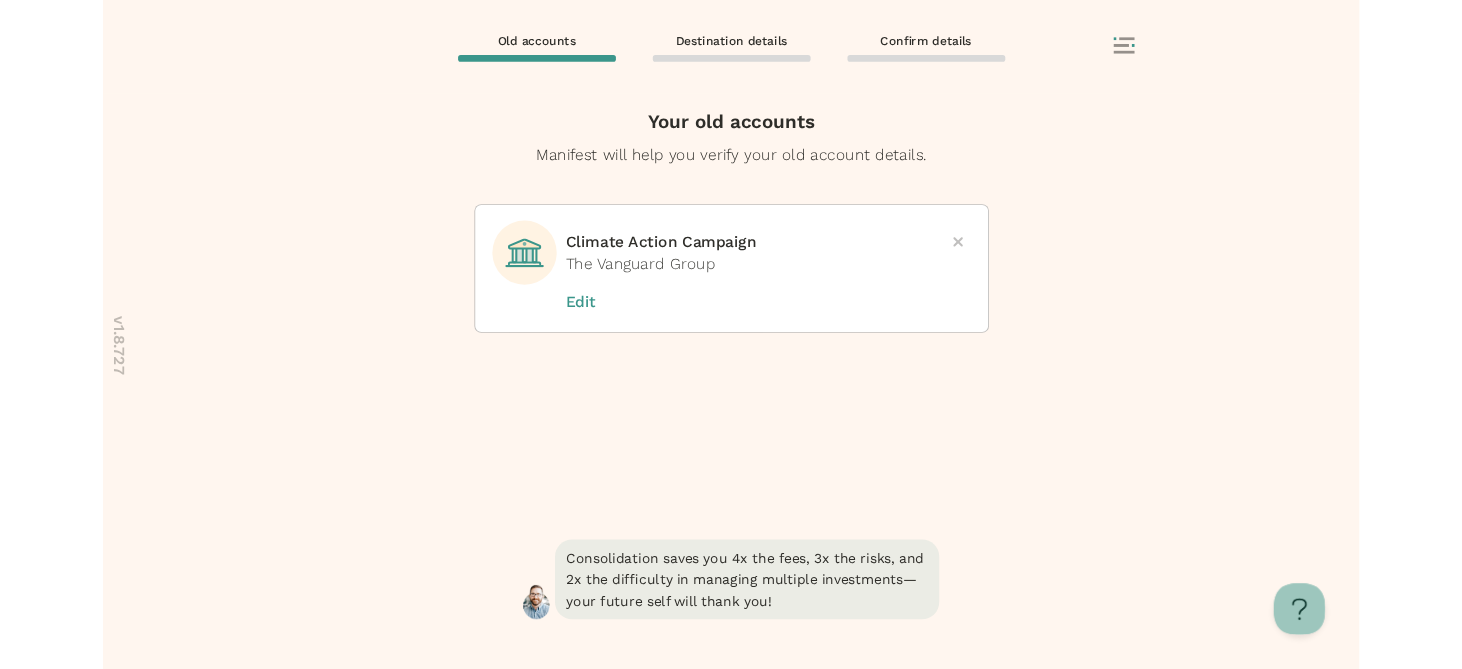 scroll, scrollTop: 0, scrollLeft: 0, axis: both 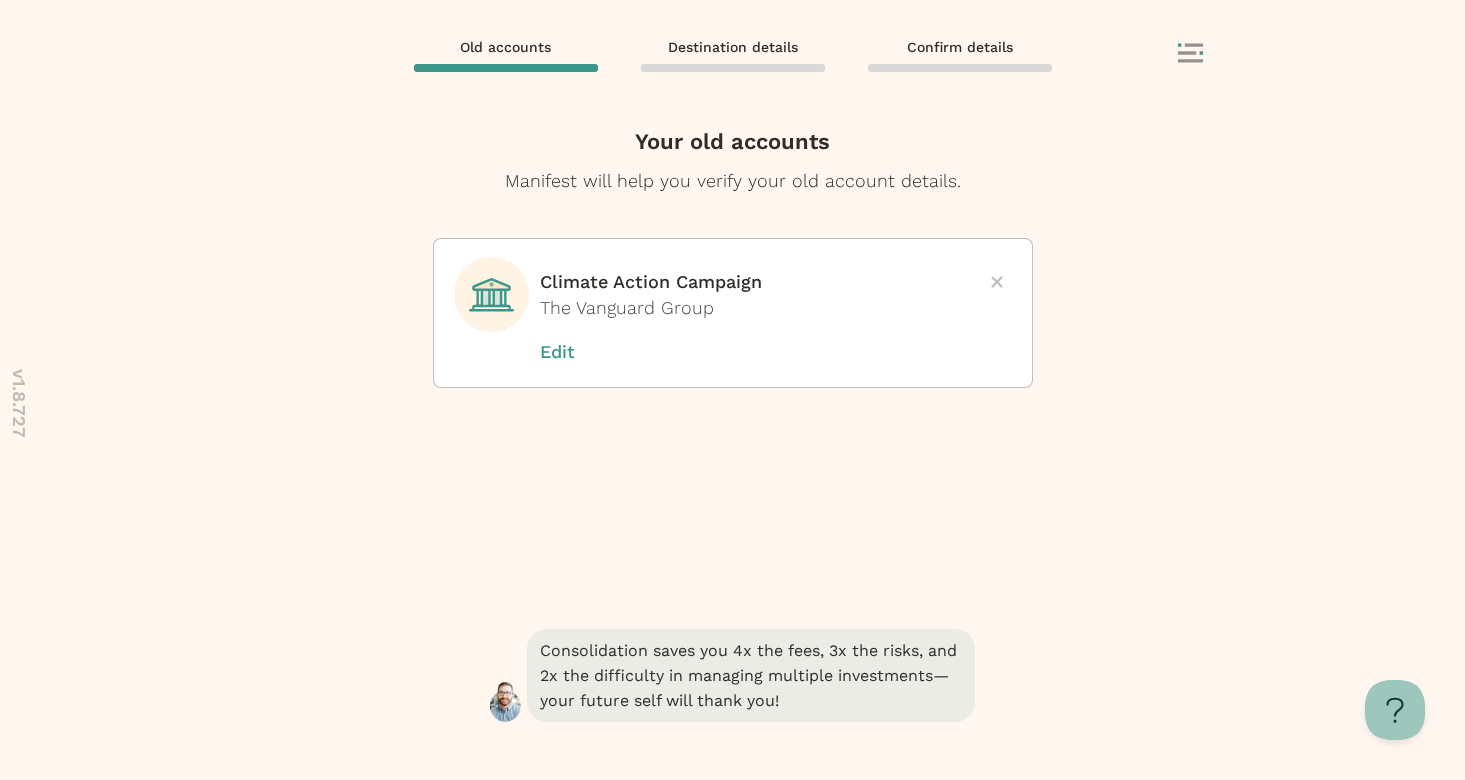 click on "Edit" at bounding box center (590, 352) 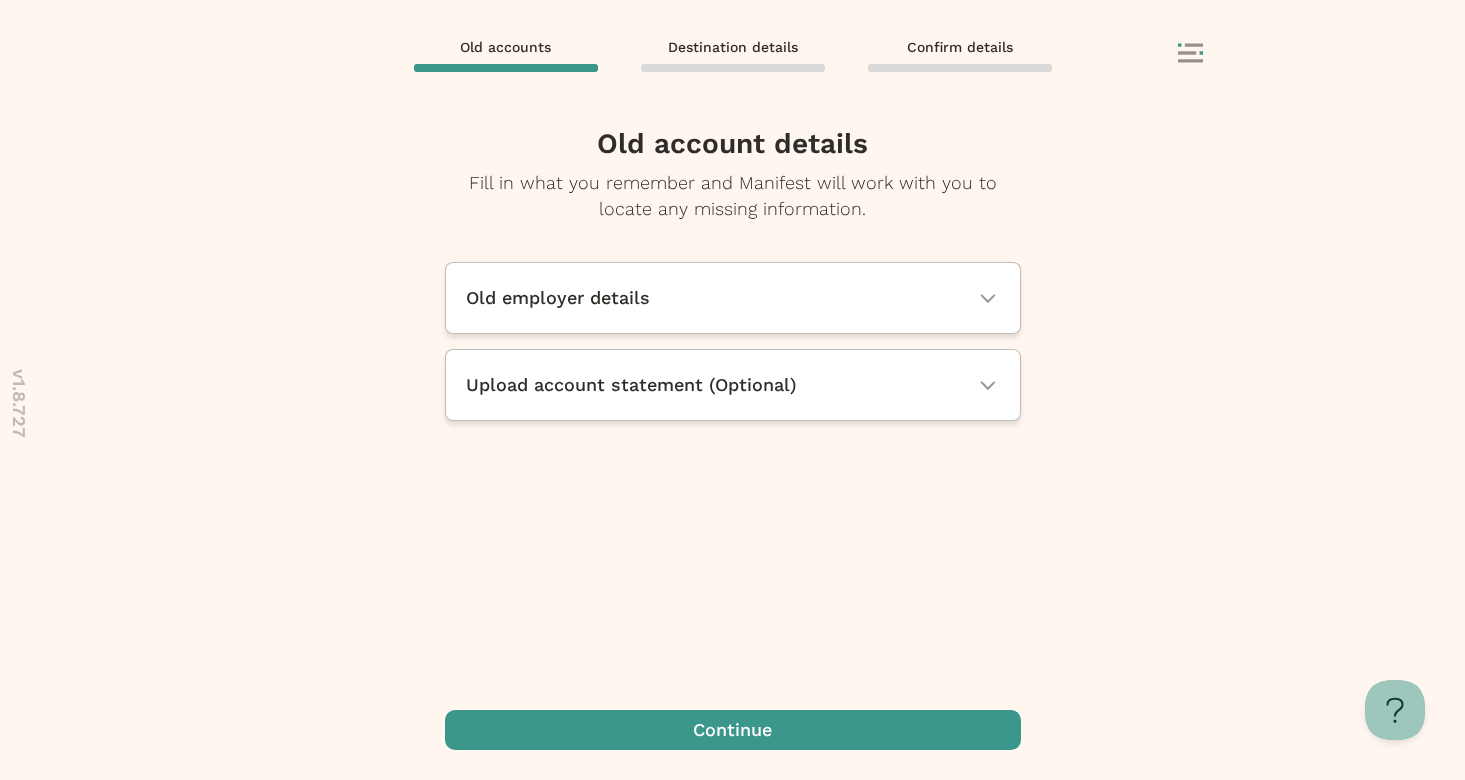 click at bounding box center [733, 730] 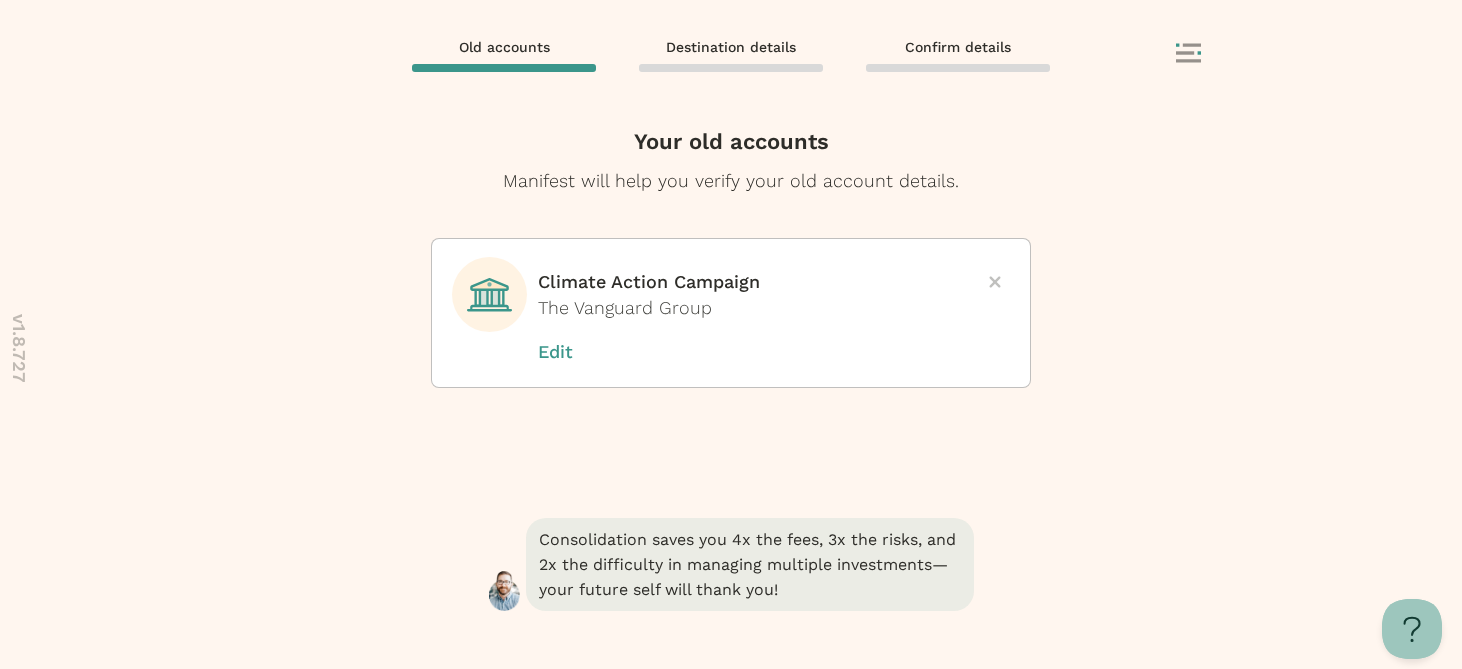 click on "Old accounts Destination details Confirm details" at bounding box center (731, 54) 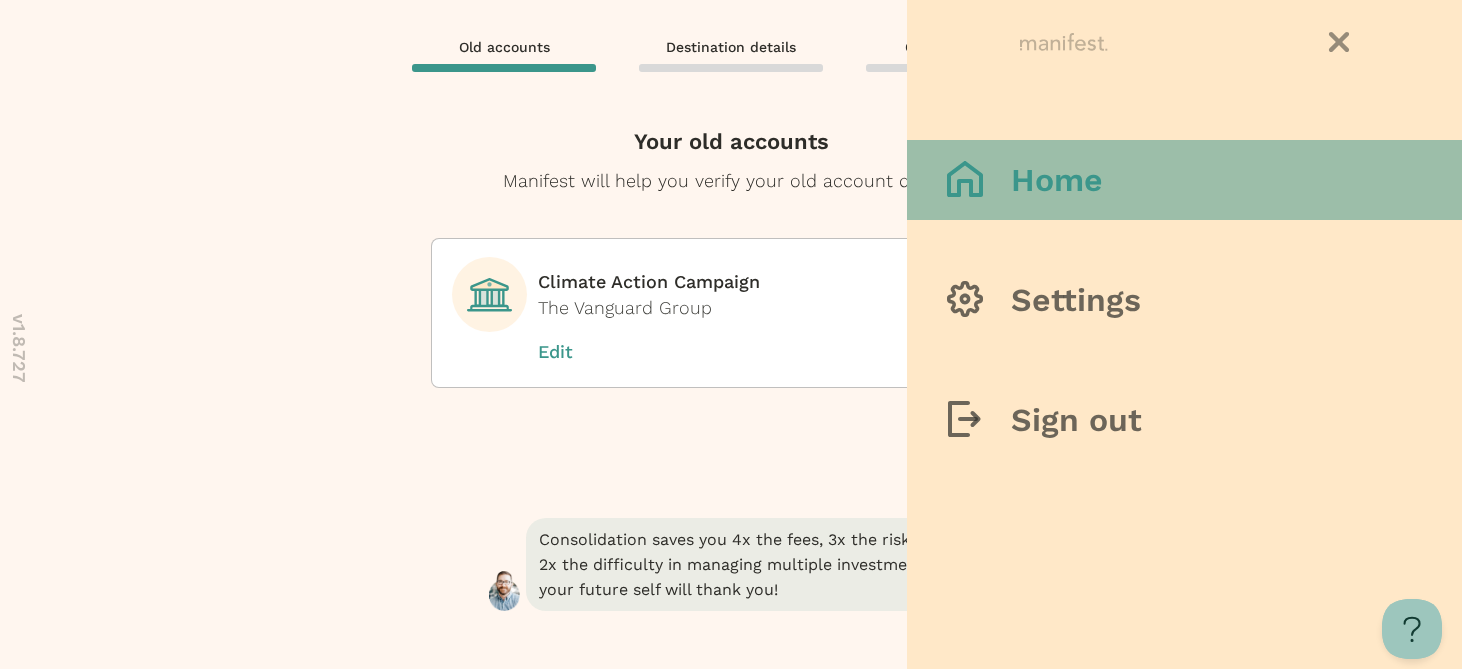click on "Home" at bounding box center [1184, 180] 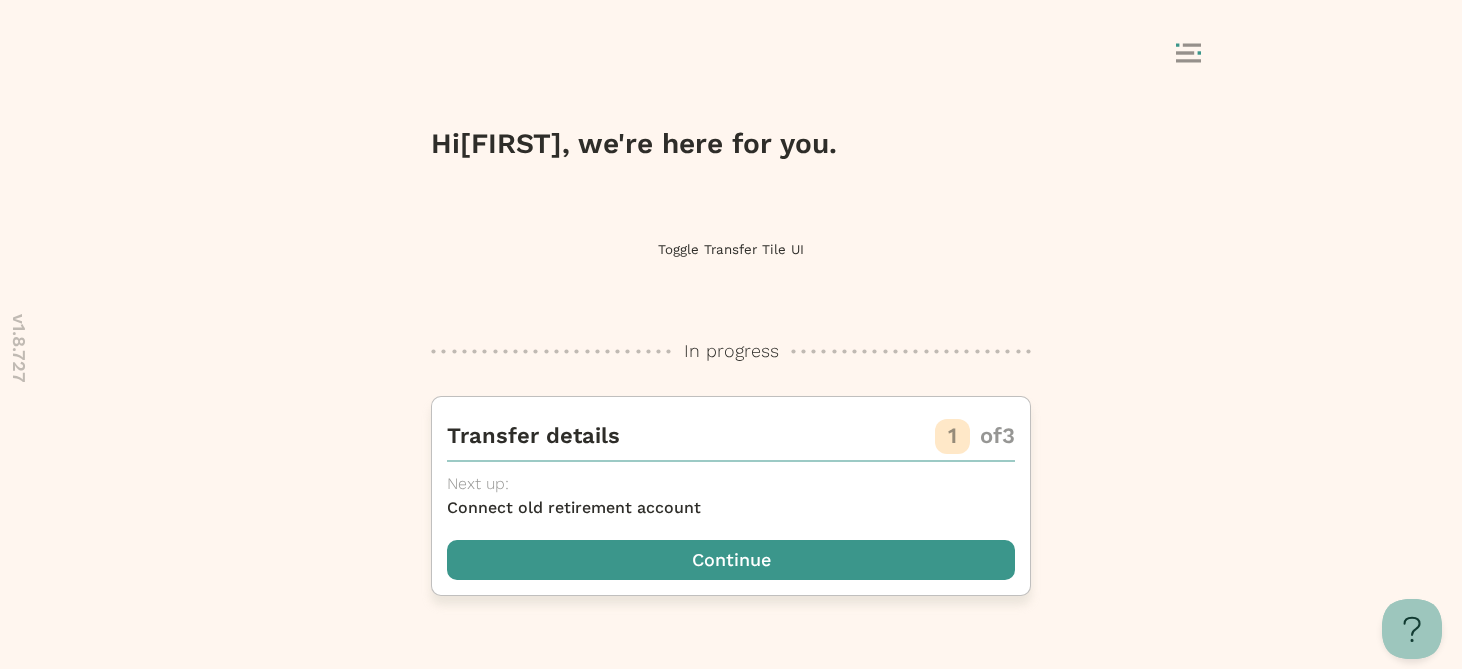 click at bounding box center (731, 560) 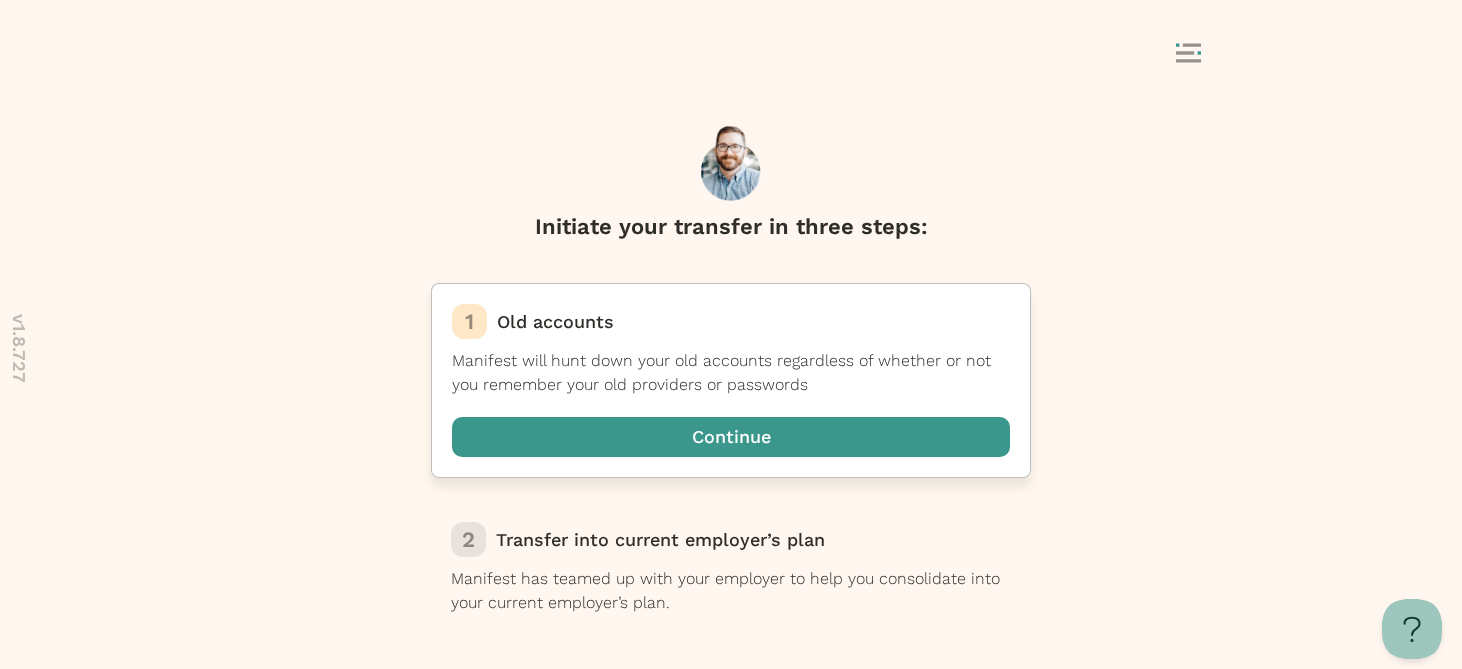 click at bounding box center [731, 437] 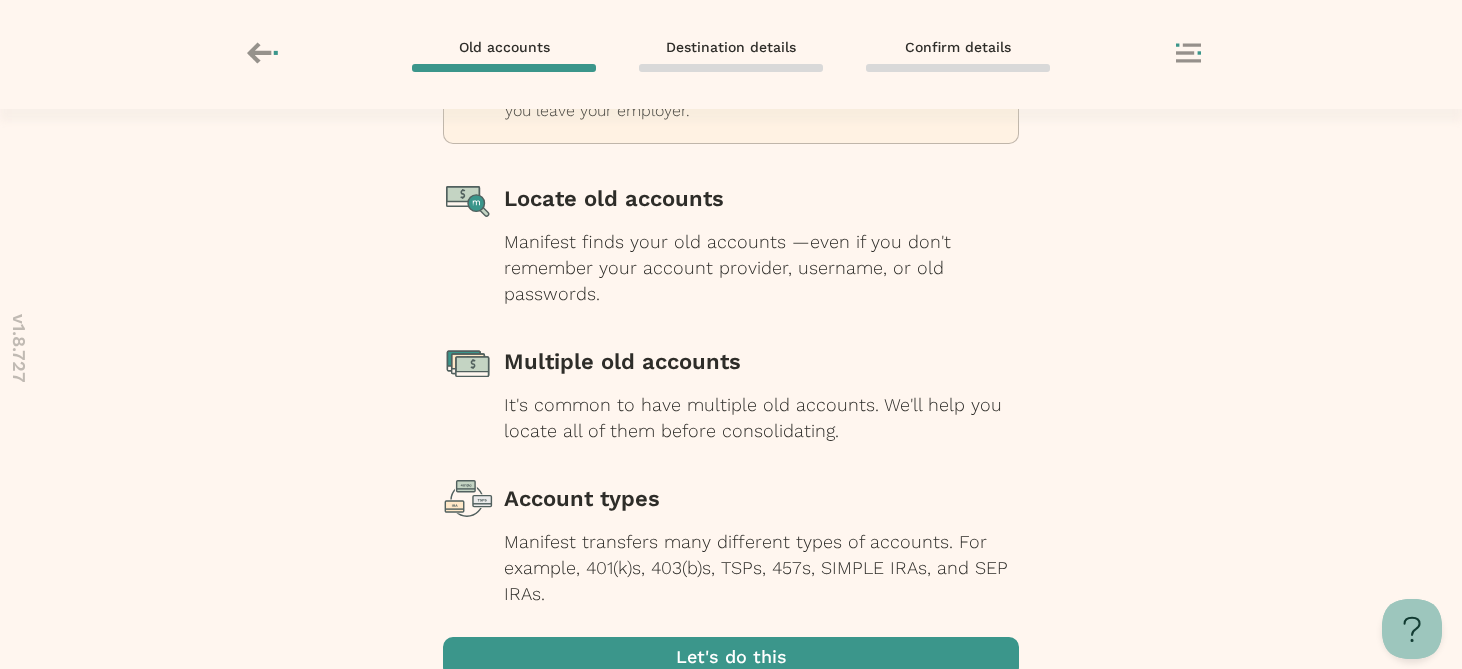 scroll, scrollTop: 282, scrollLeft: 0, axis: vertical 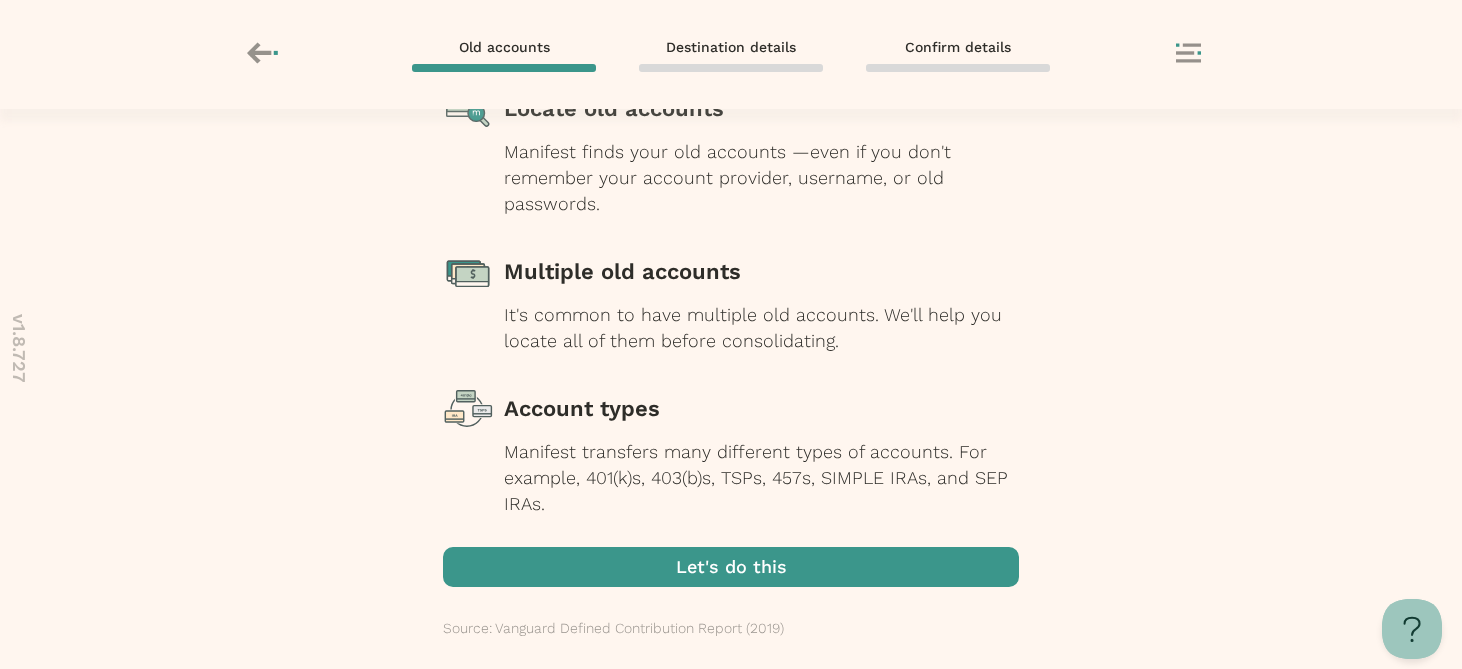 click at bounding box center (731, 567) 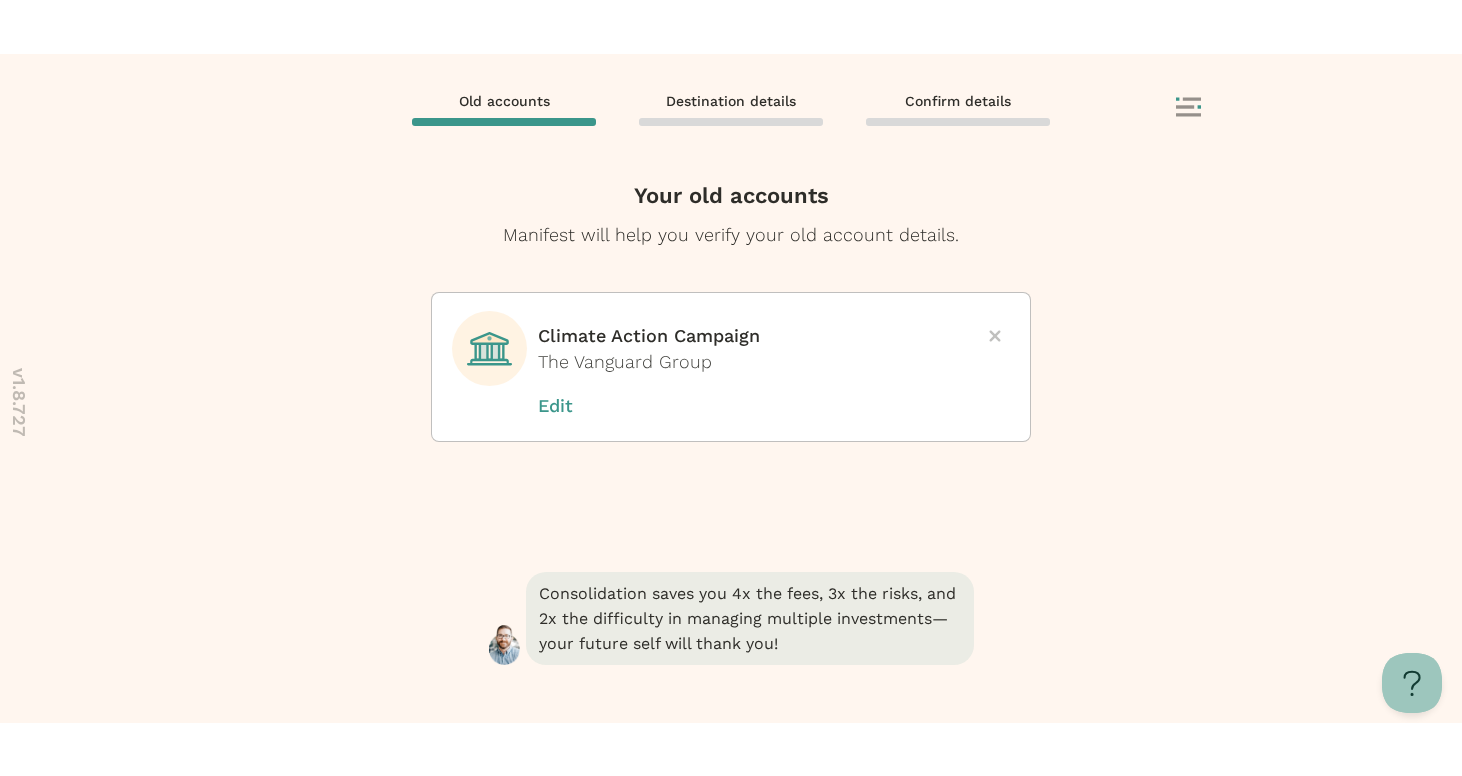 scroll, scrollTop: 0, scrollLeft: 0, axis: both 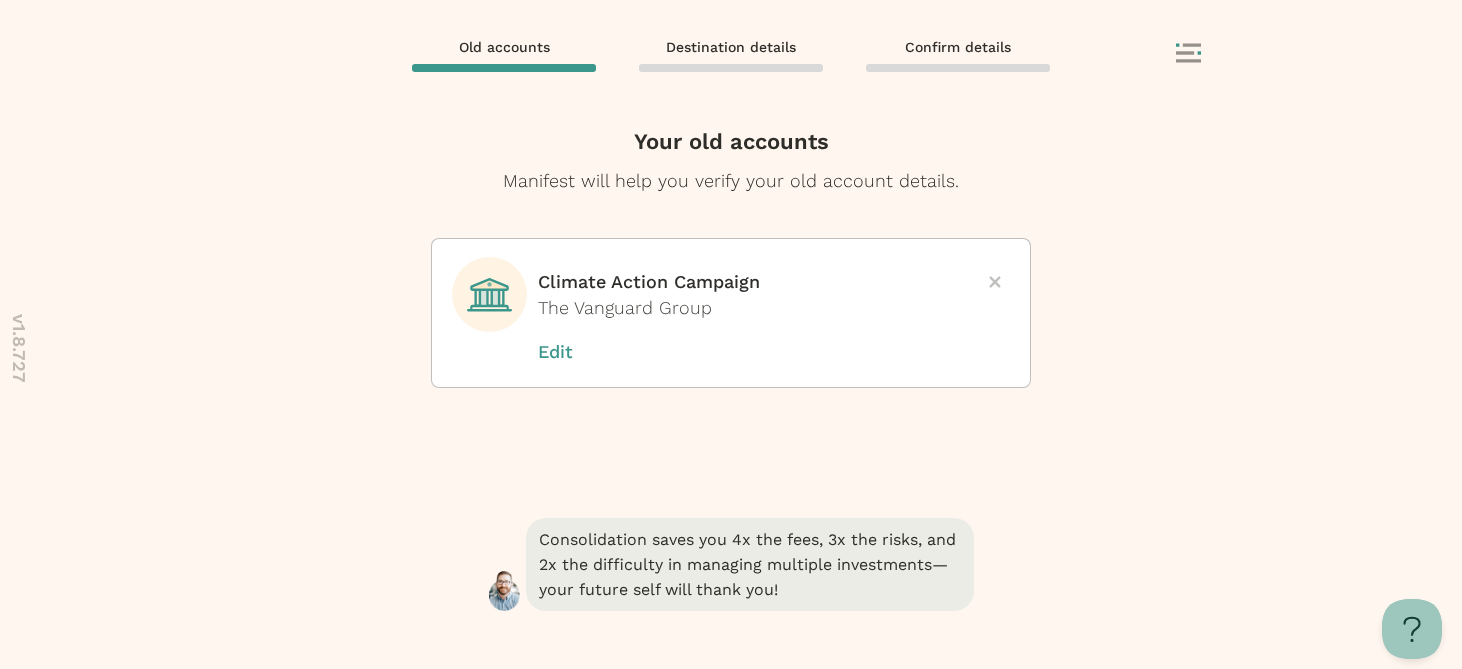 click at bounding box center (994, 281) 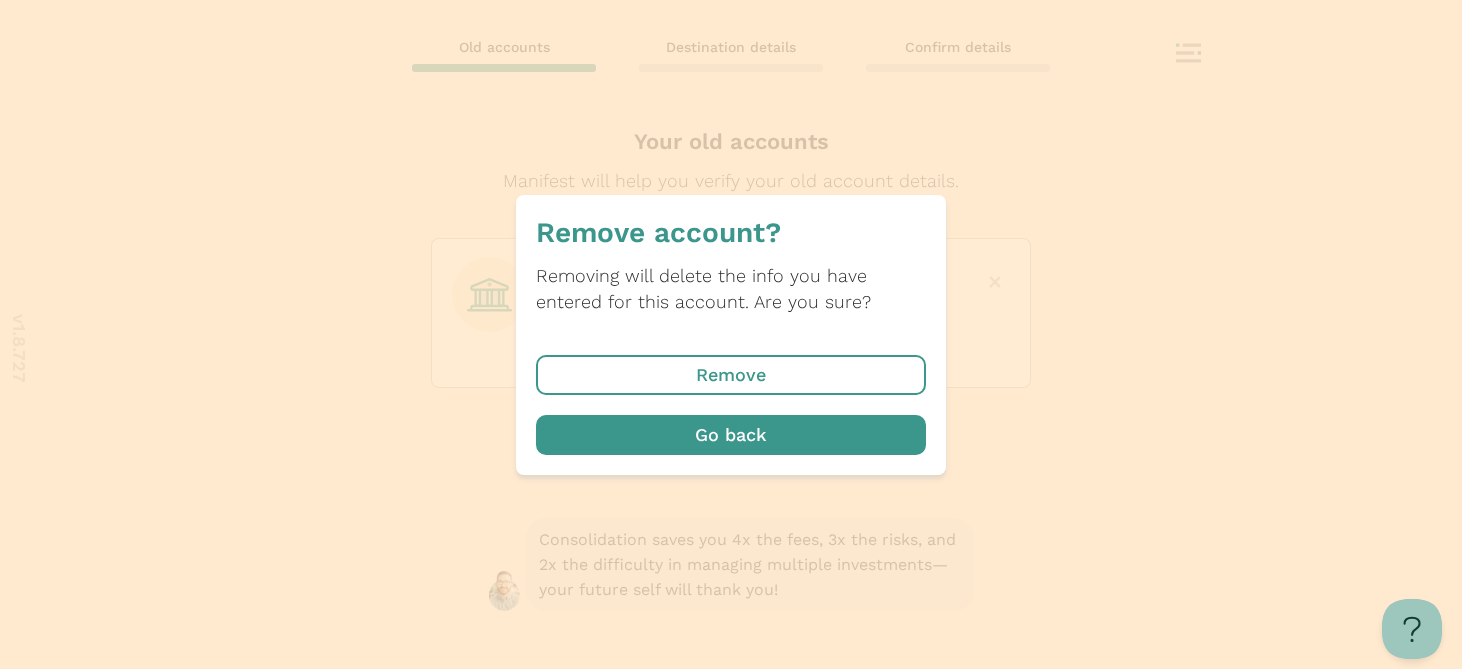 click at bounding box center [731, 375] 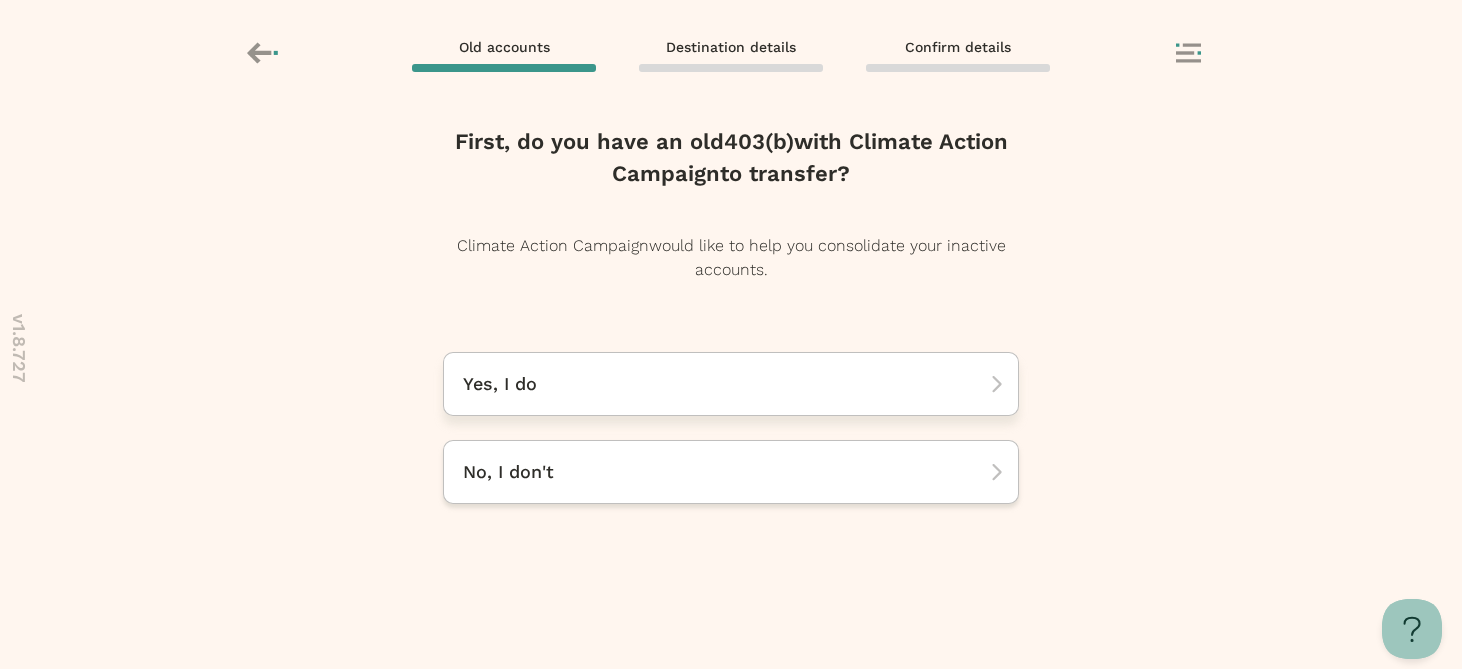 click on "Yes, I do" at bounding box center (731, 384) 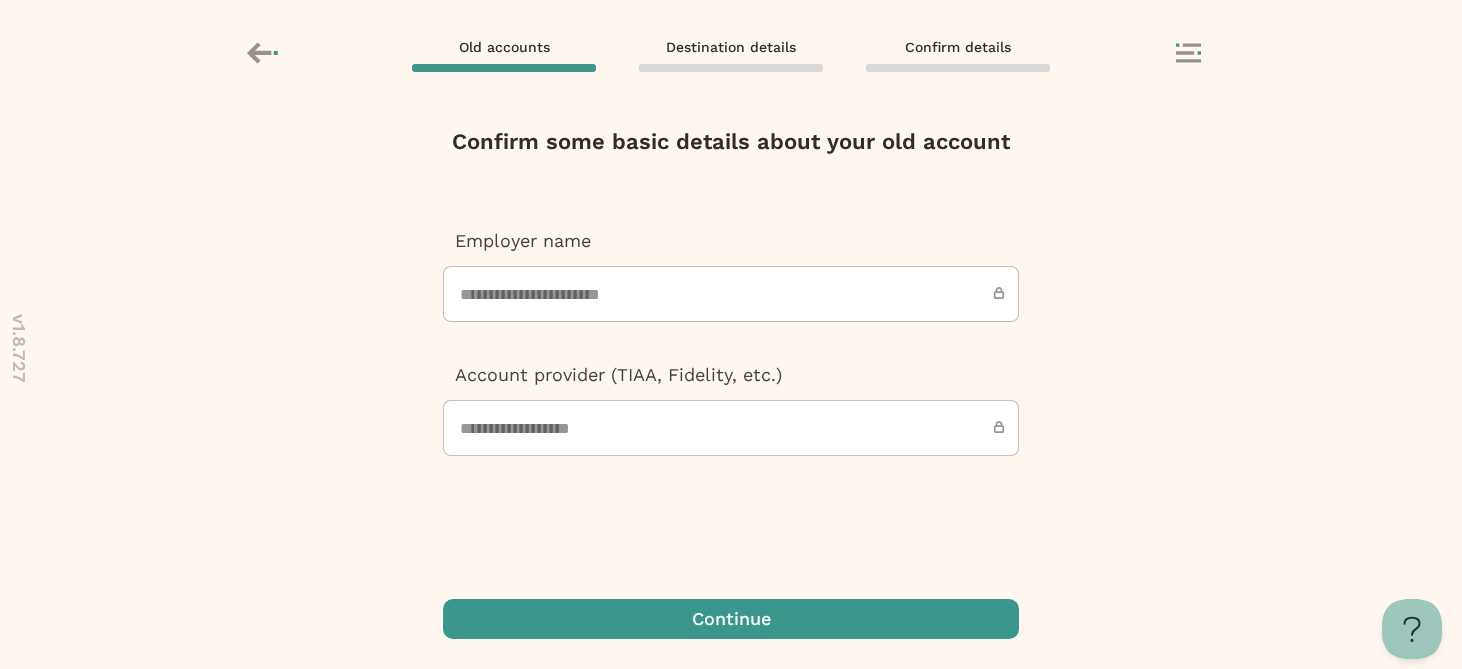 click at bounding box center (731, 619) 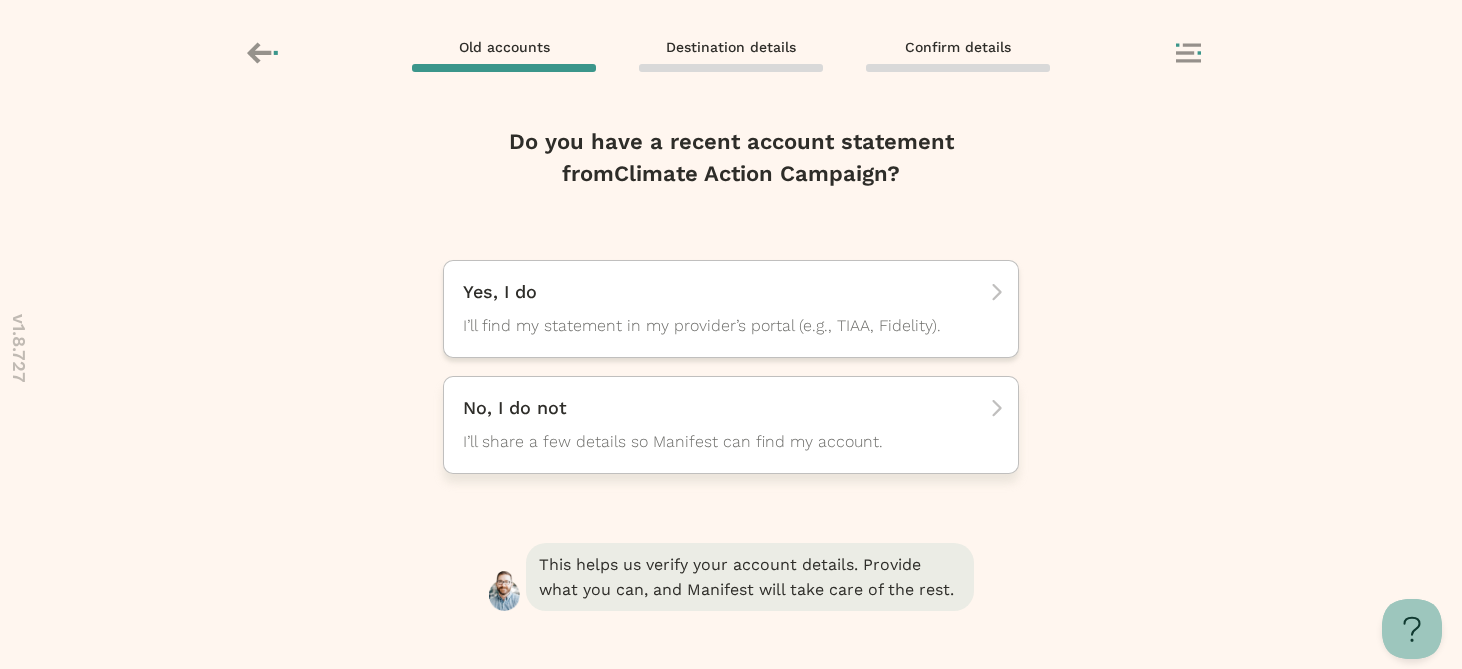 click on "No, I do not" at bounding box center [724, 292] 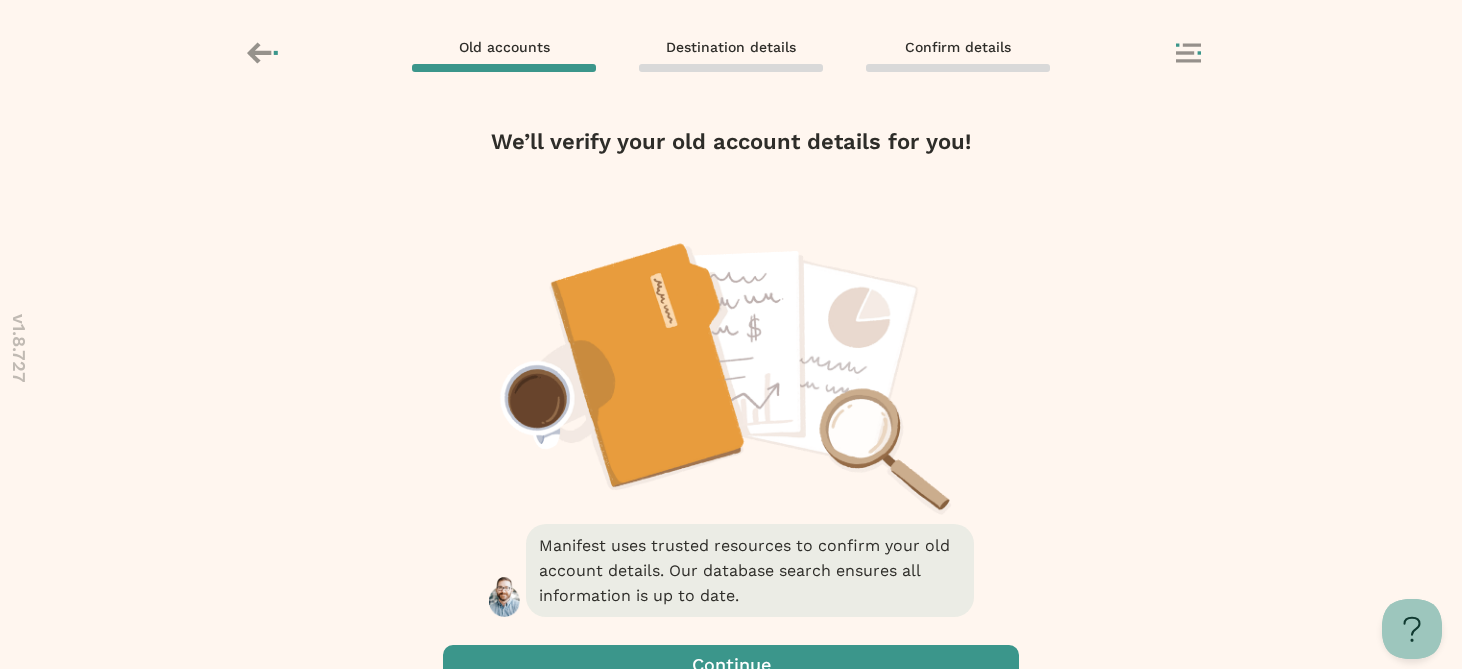 click at bounding box center (731, 665) 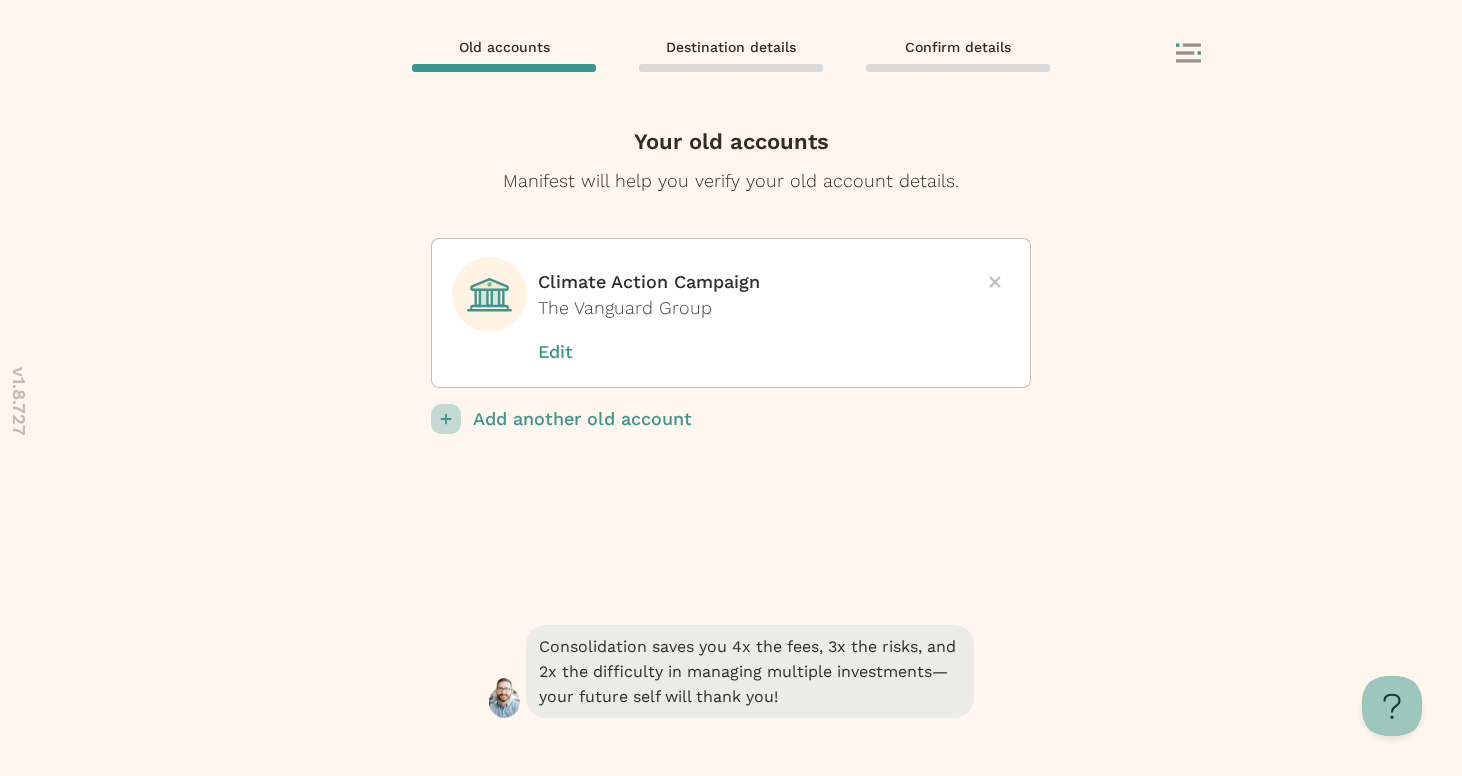 click at bounding box center (995, 282) 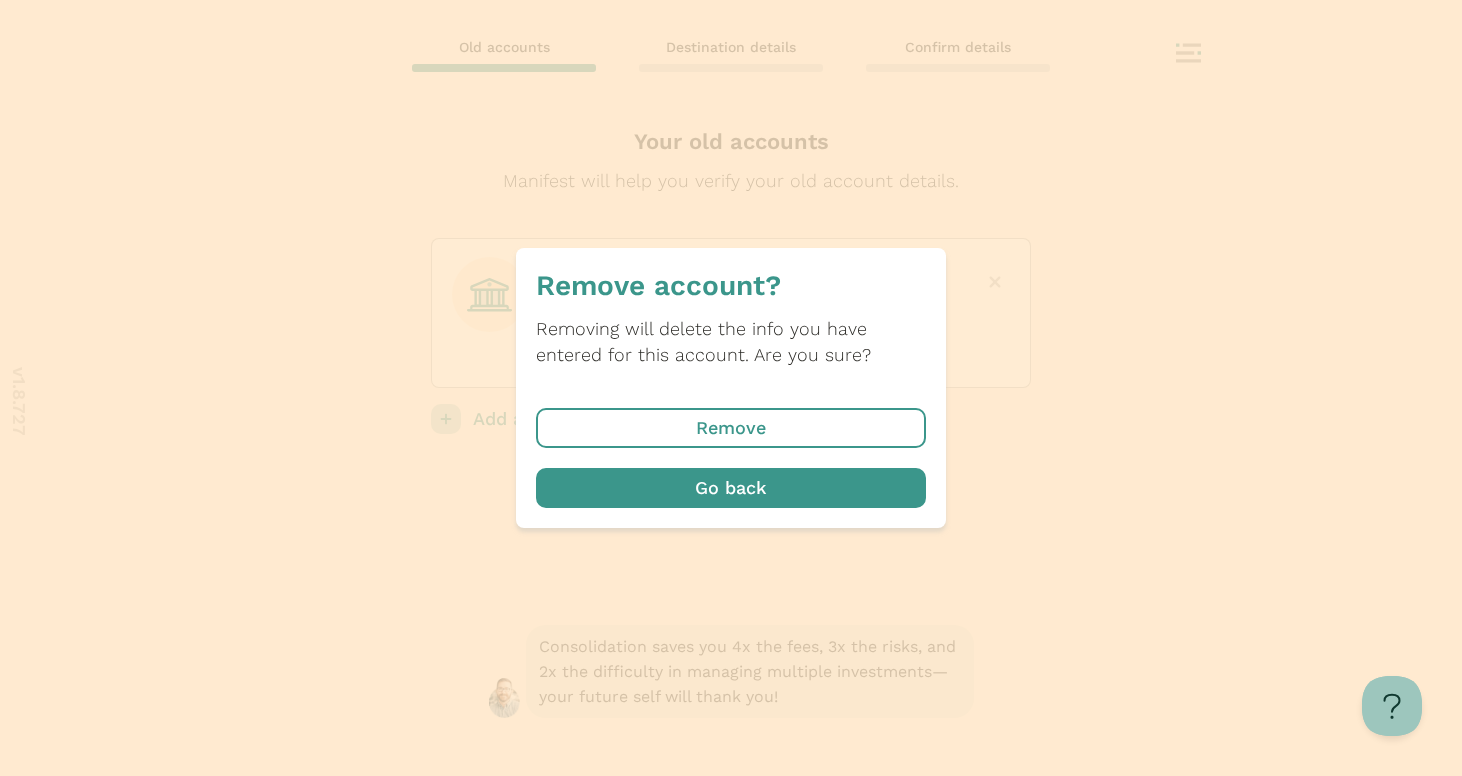 click at bounding box center (731, 428) 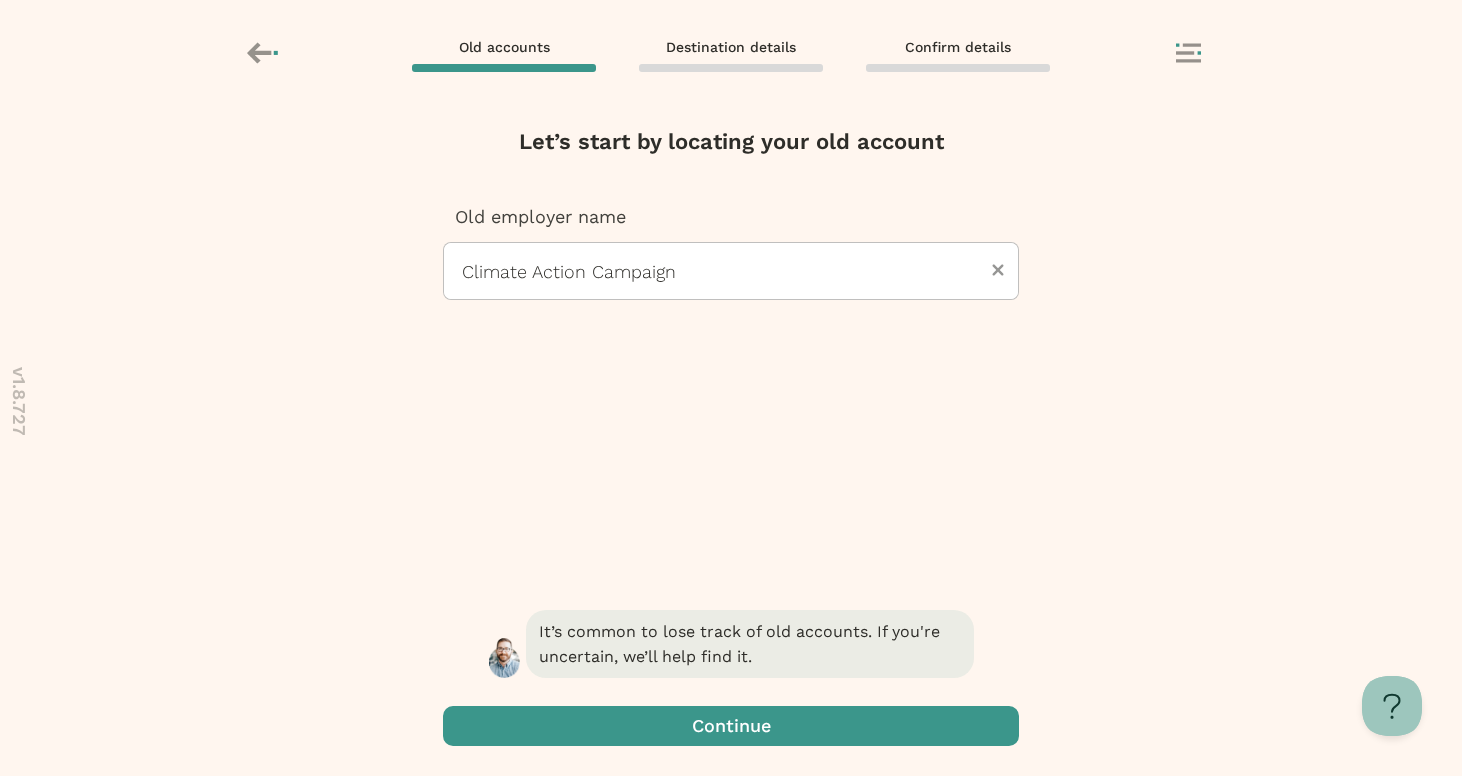 click at bounding box center [1188, 53] 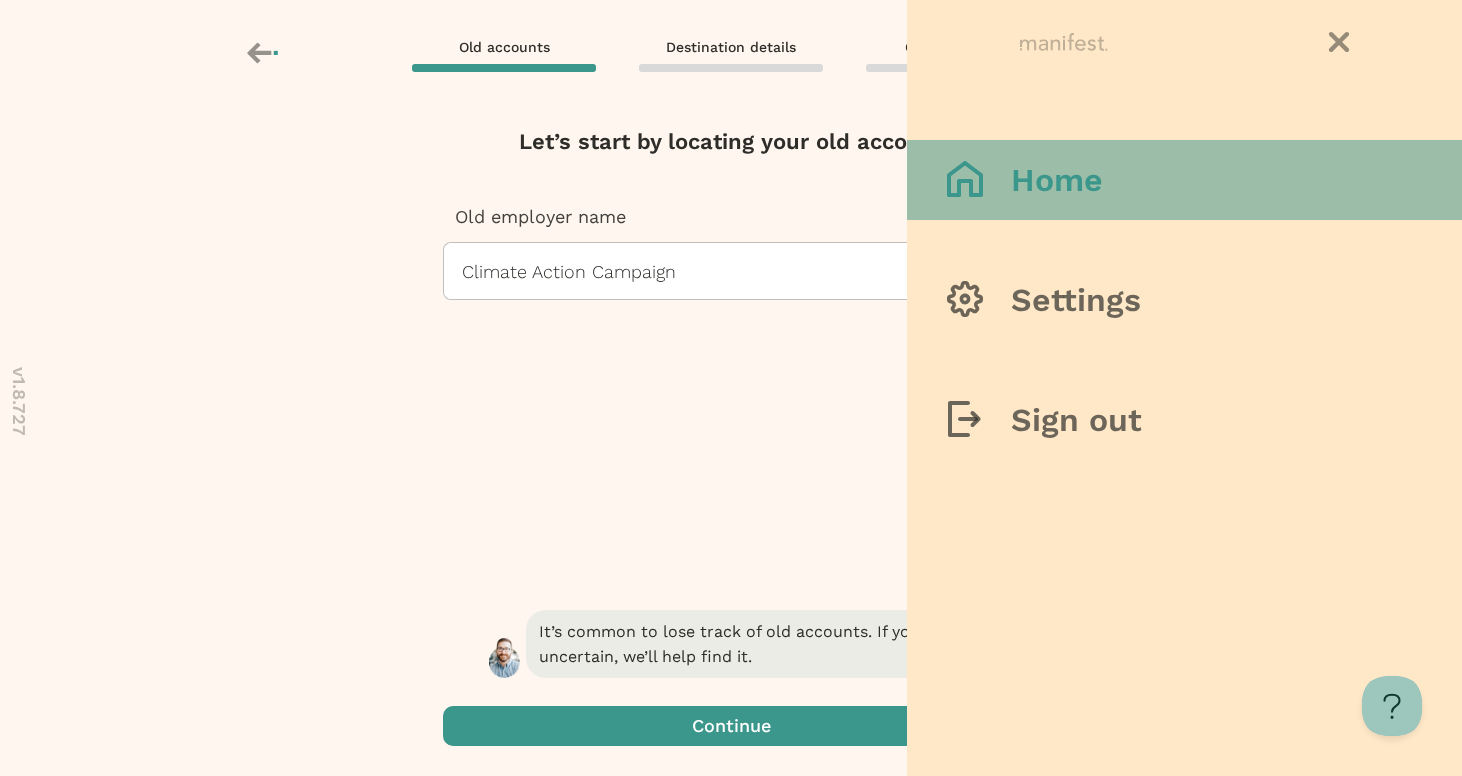 click on "Home" at bounding box center (1057, 180) 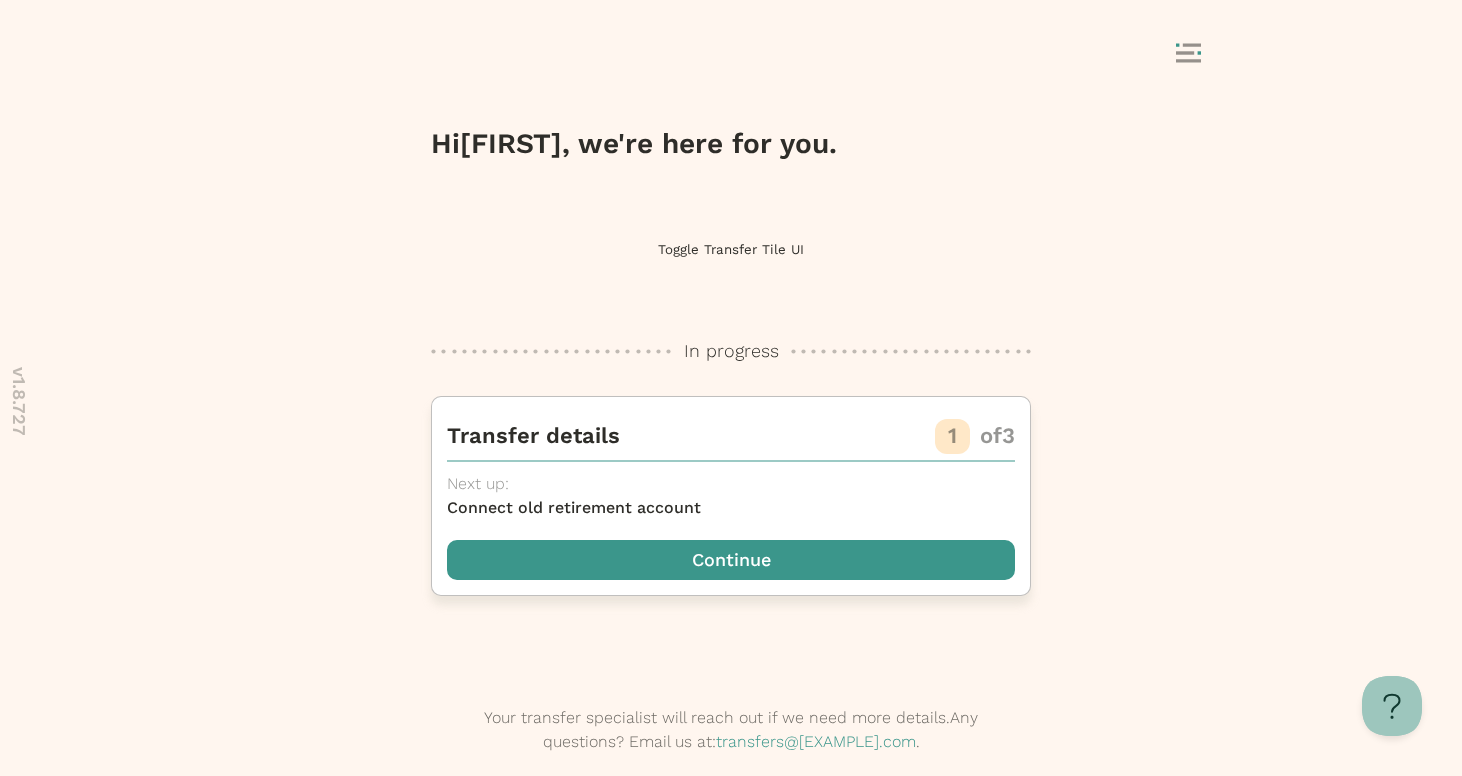 click at bounding box center (731, 560) 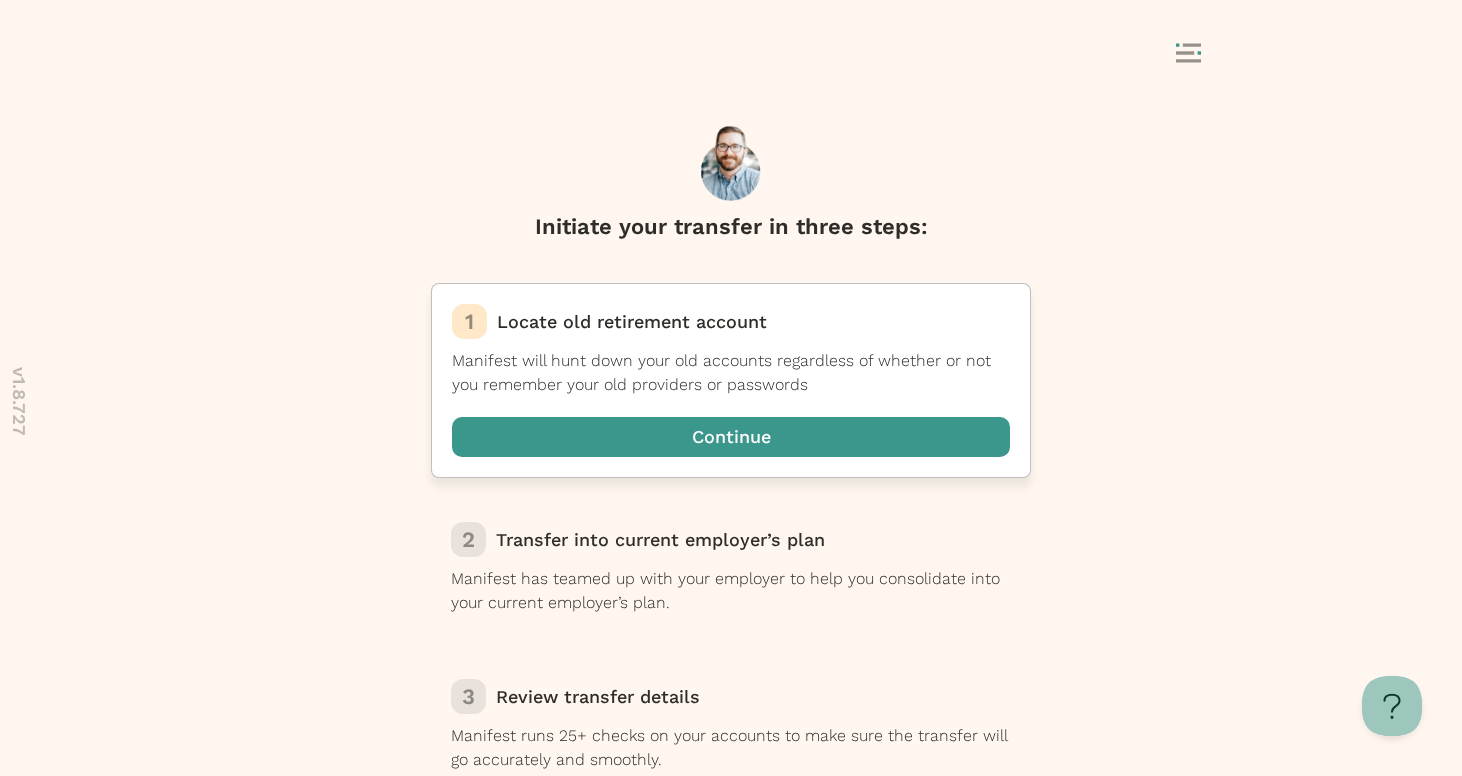 click at bounding box center [731, 437] 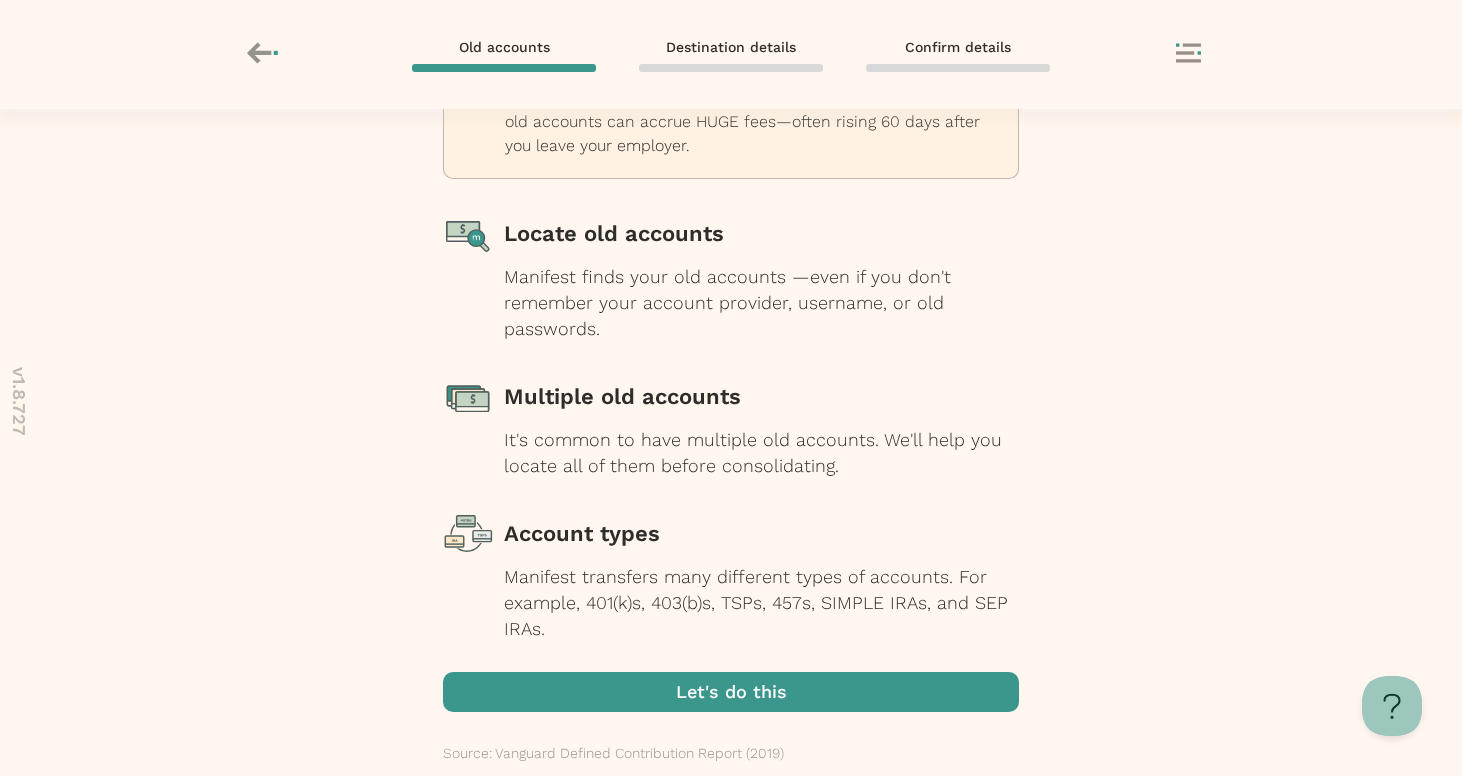 scroll, scrollTop: 175, scrollLeft: 0, axis: vertical 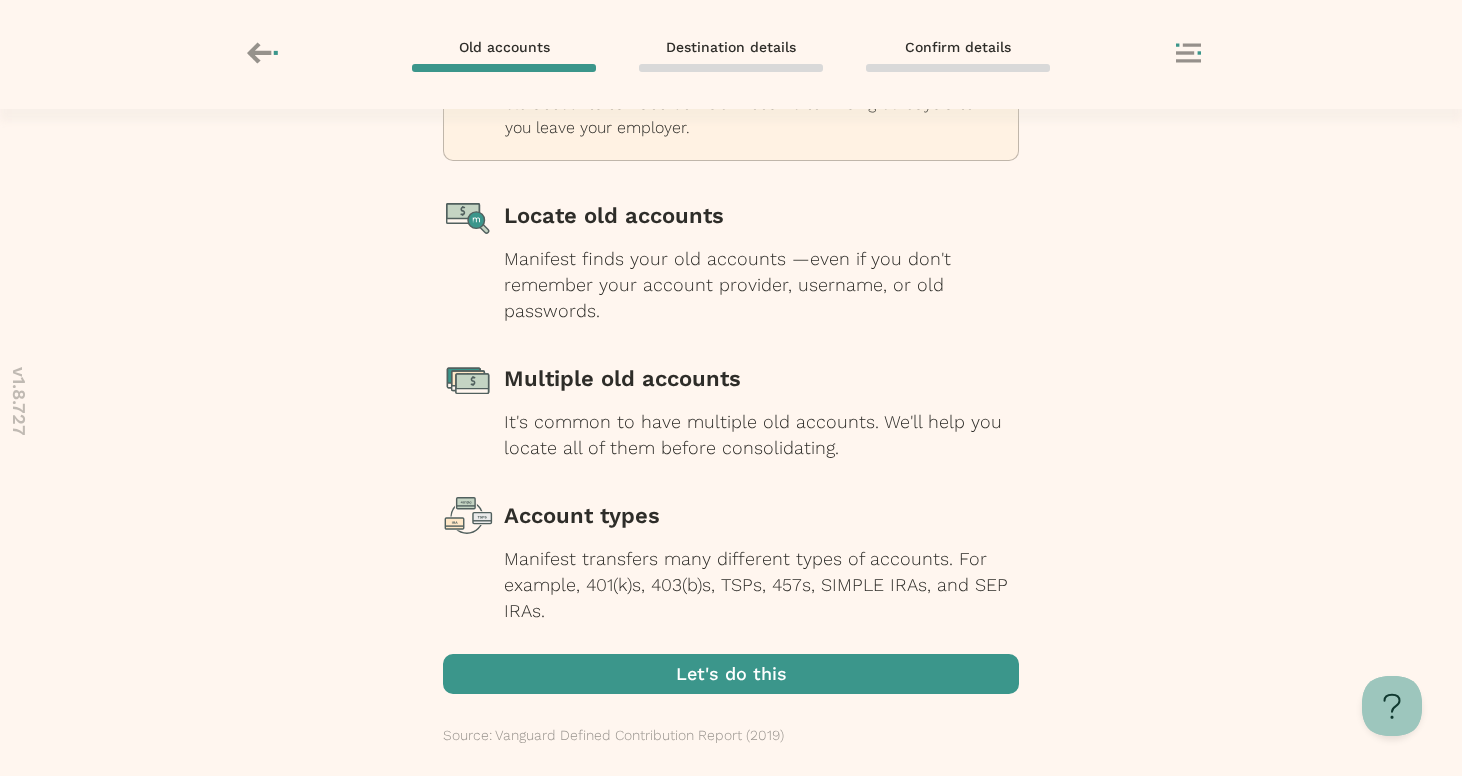 click at bounding box center (731, 674) 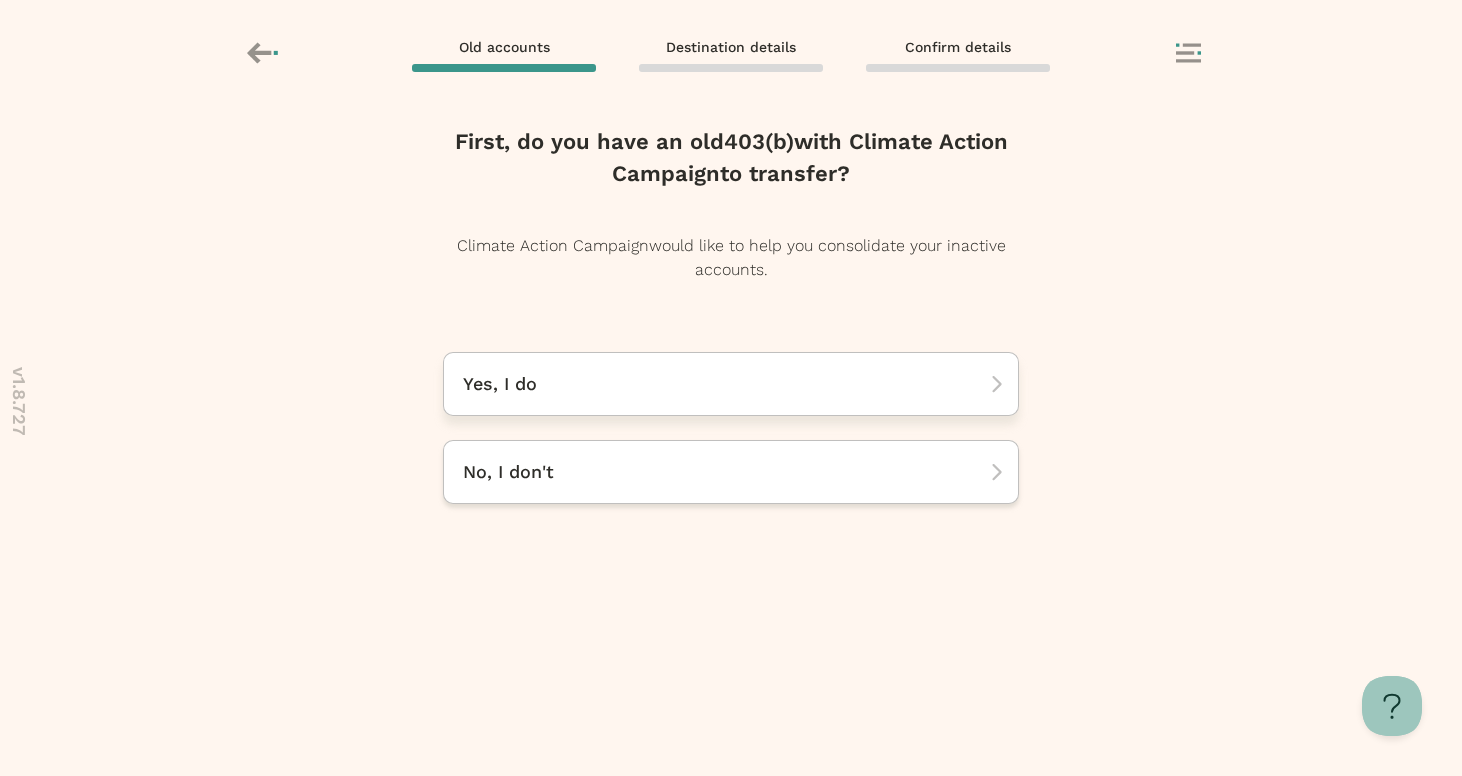 click on "Yes, I do" at bounding box center [731, 384] 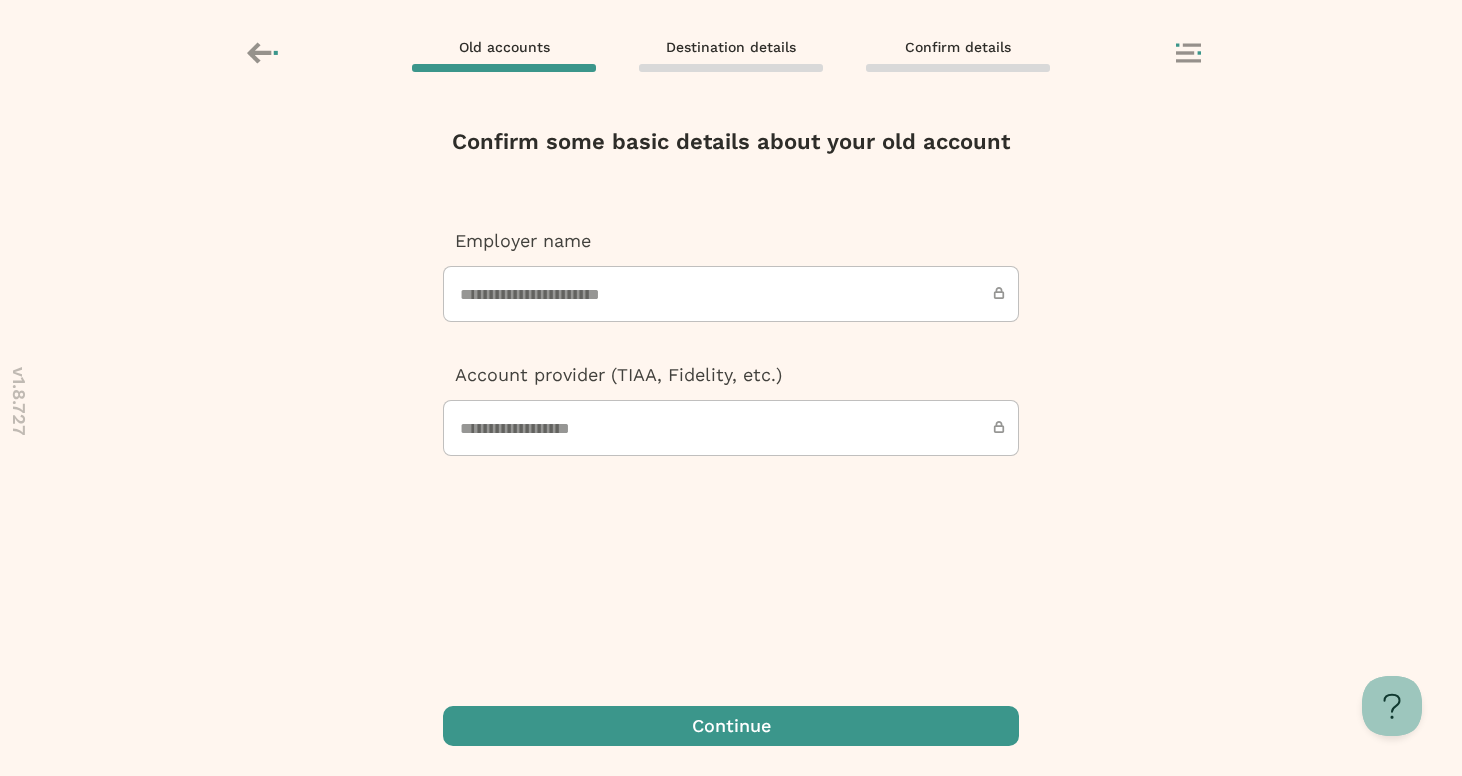 click at bounding box center (731, 726) 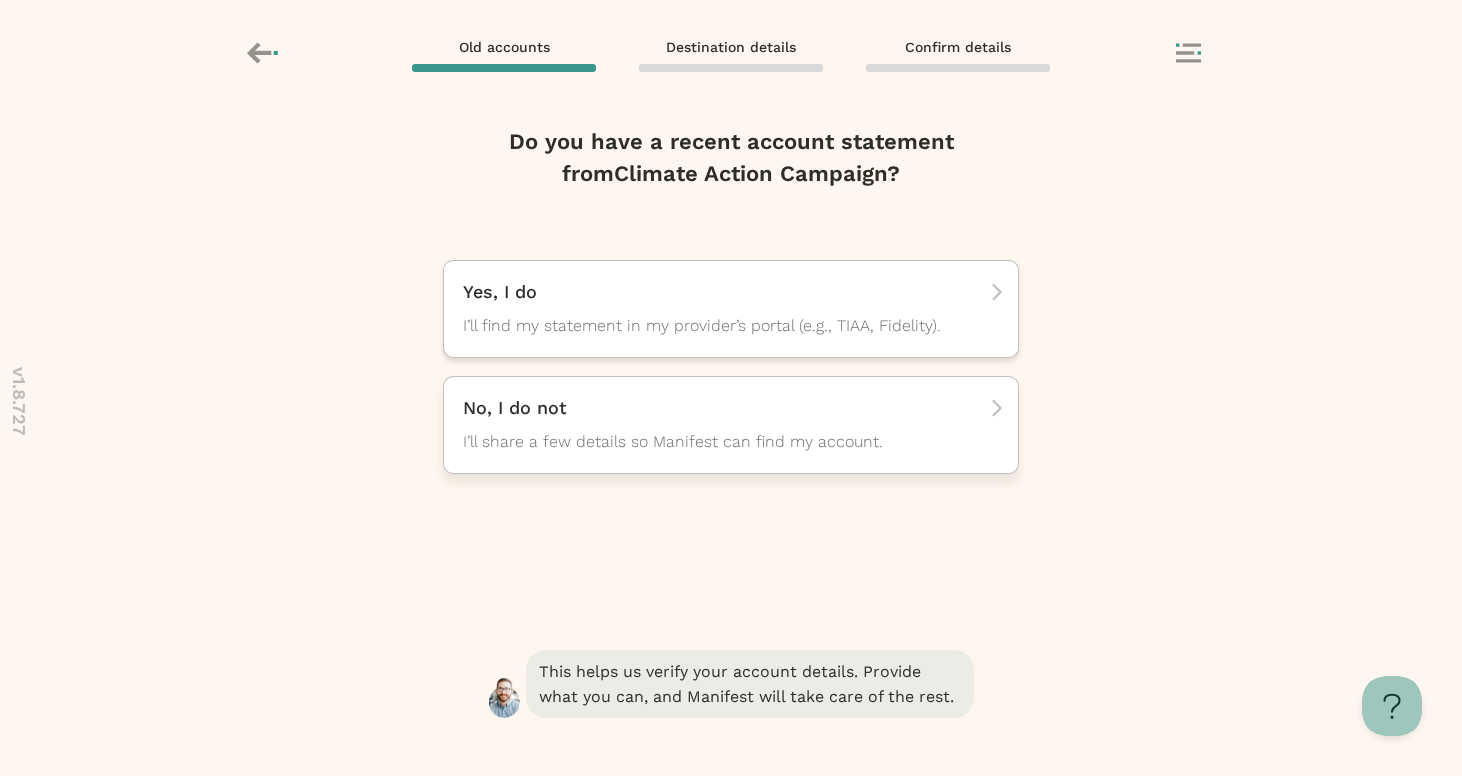 click on "No, I do not" at bounding box center [724, 292] 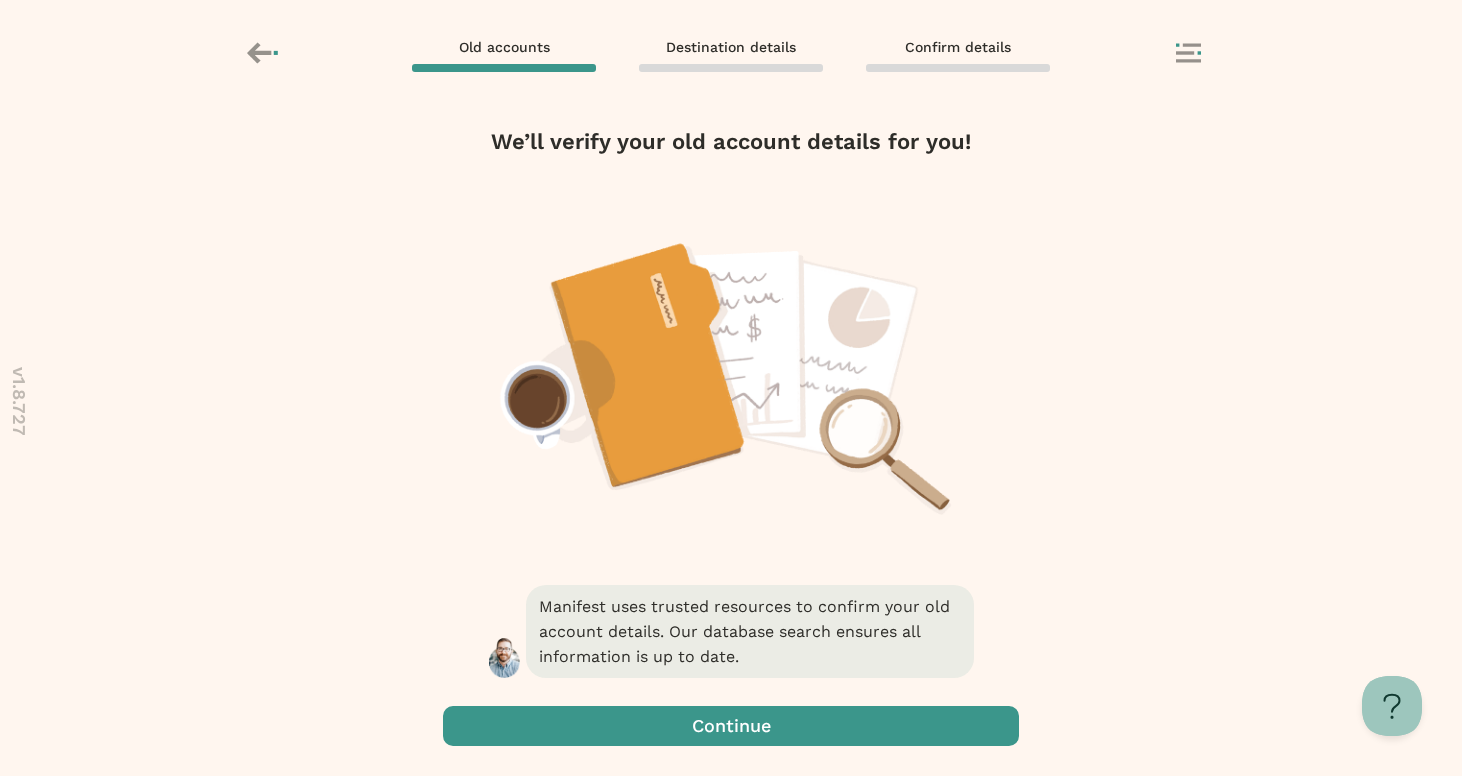click at bounding box center (731, 726) 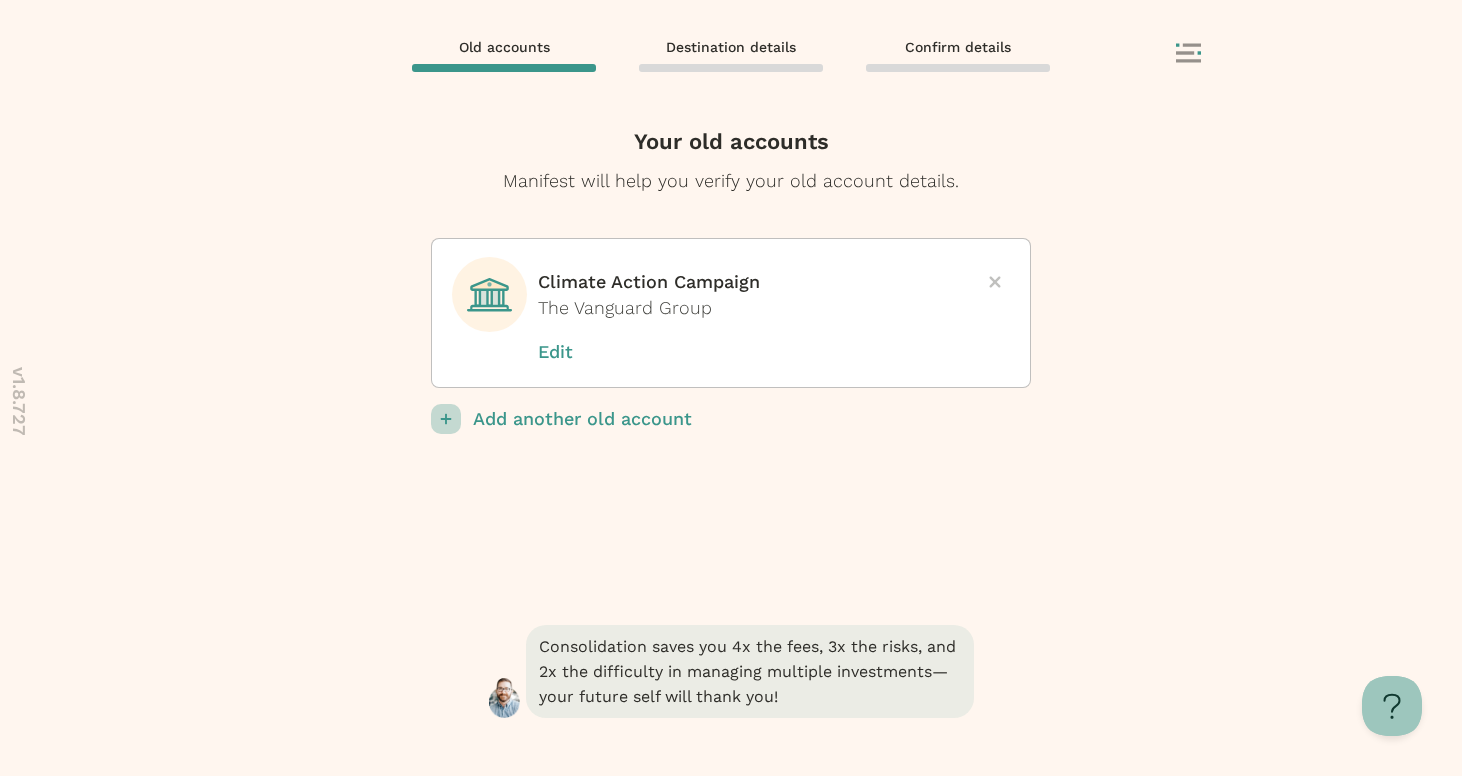 click on "Consolidation saves you 4x the fees, 3x the risks, and 2x the difficulty in managing multiple investments—your future self will thank you!" at bounding box center [731, 698] 